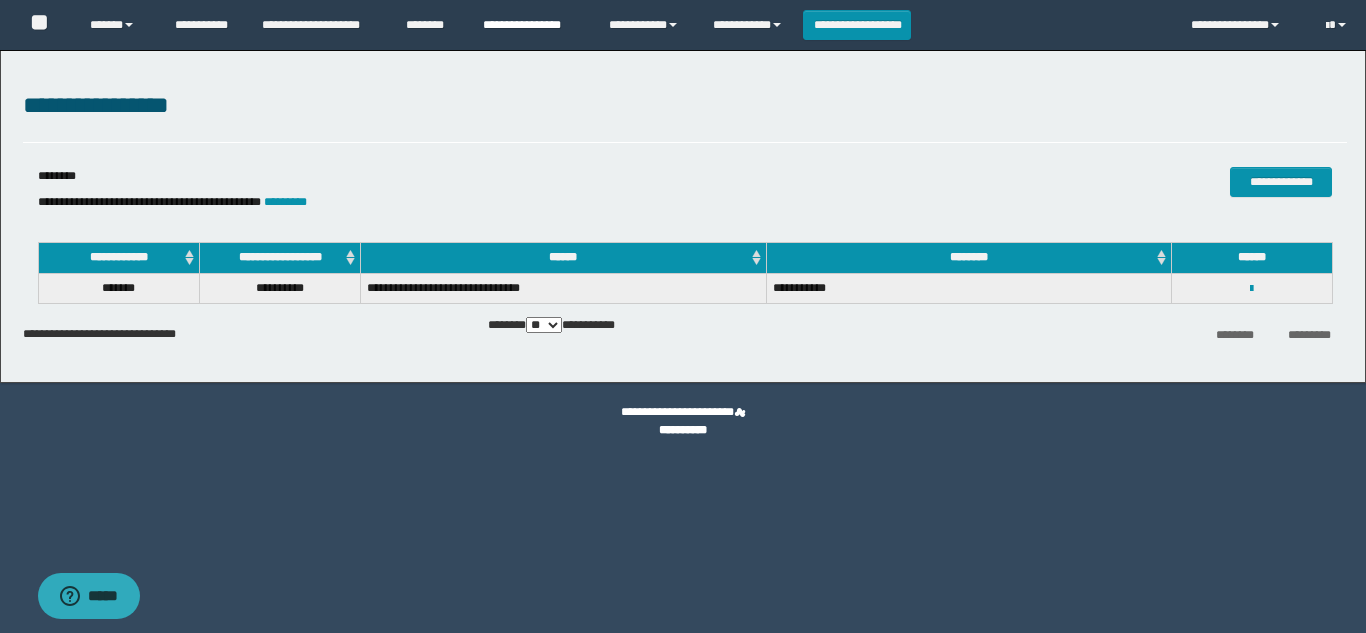 scroll, scrollTop: 0, scrollLeft: 0, axis: both 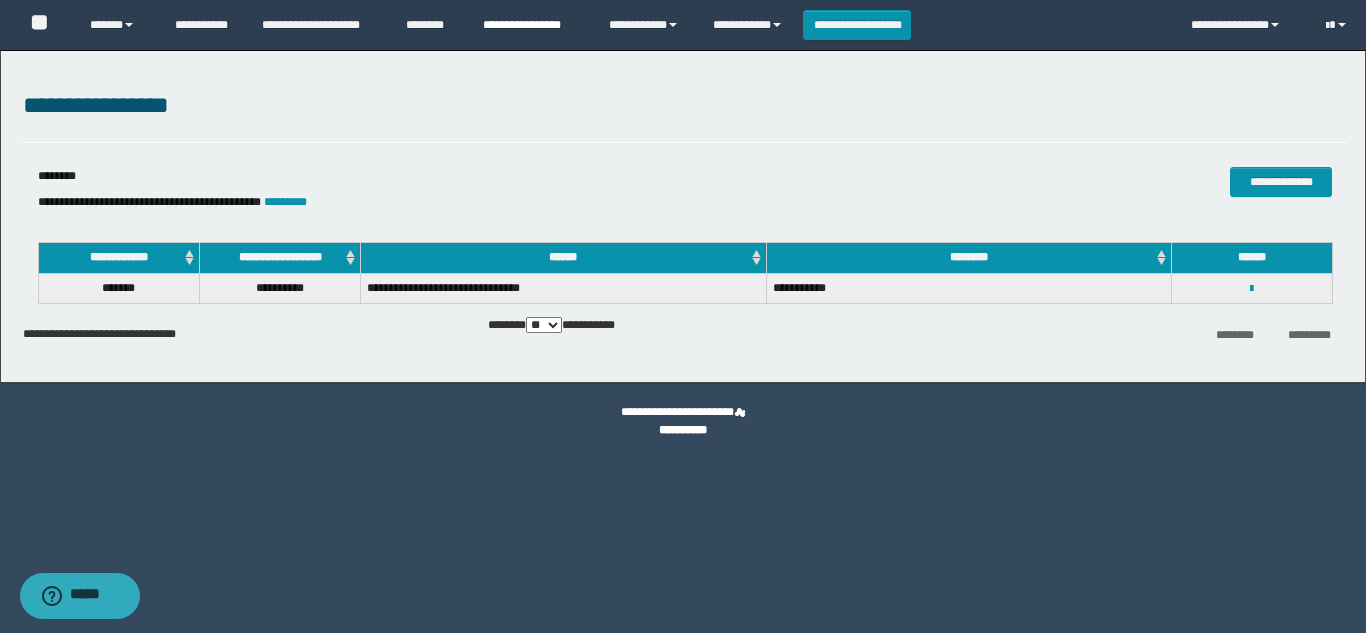 click on "**********" at bounding box center (531, 25) 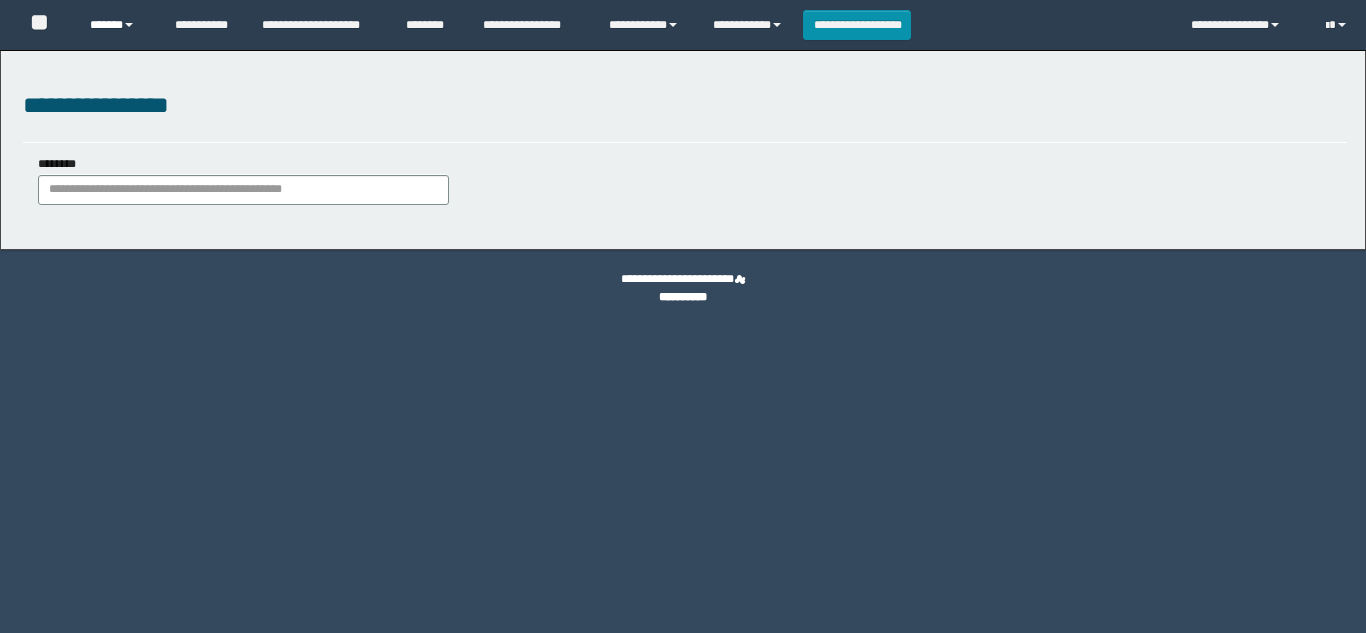 scroll, scrollTop: 0, scrollLeft: 0, axis: both 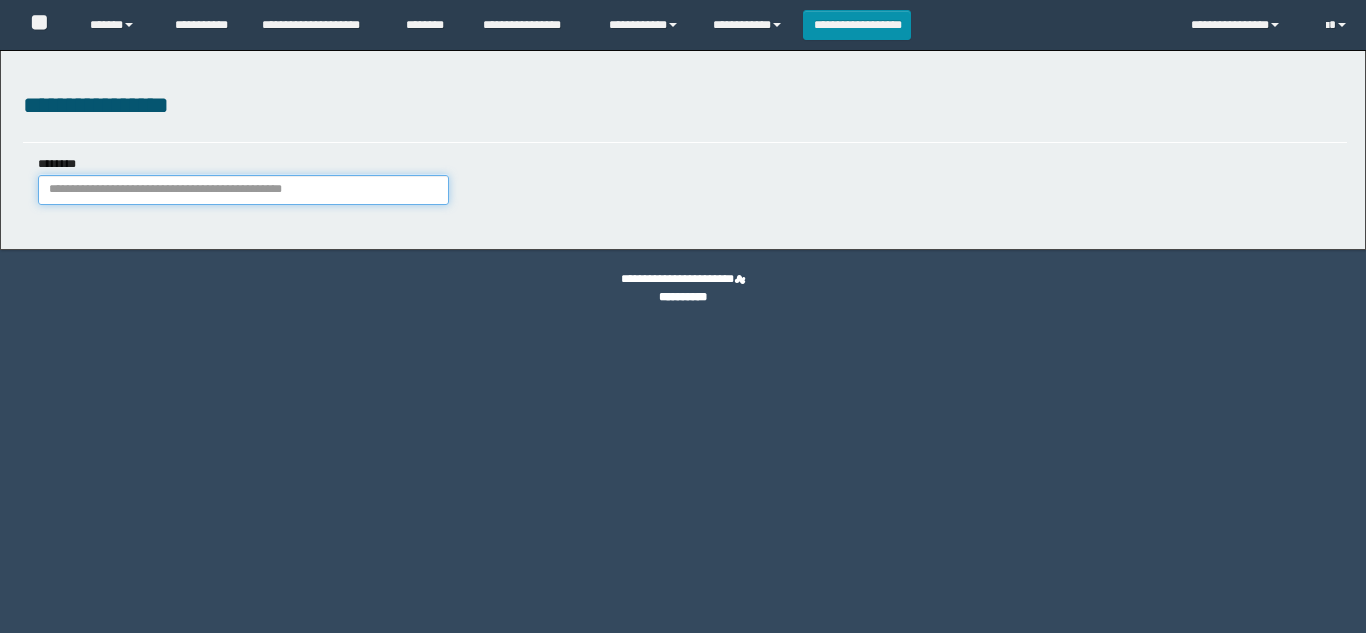 click on "********" at bounding box center [243, 190] 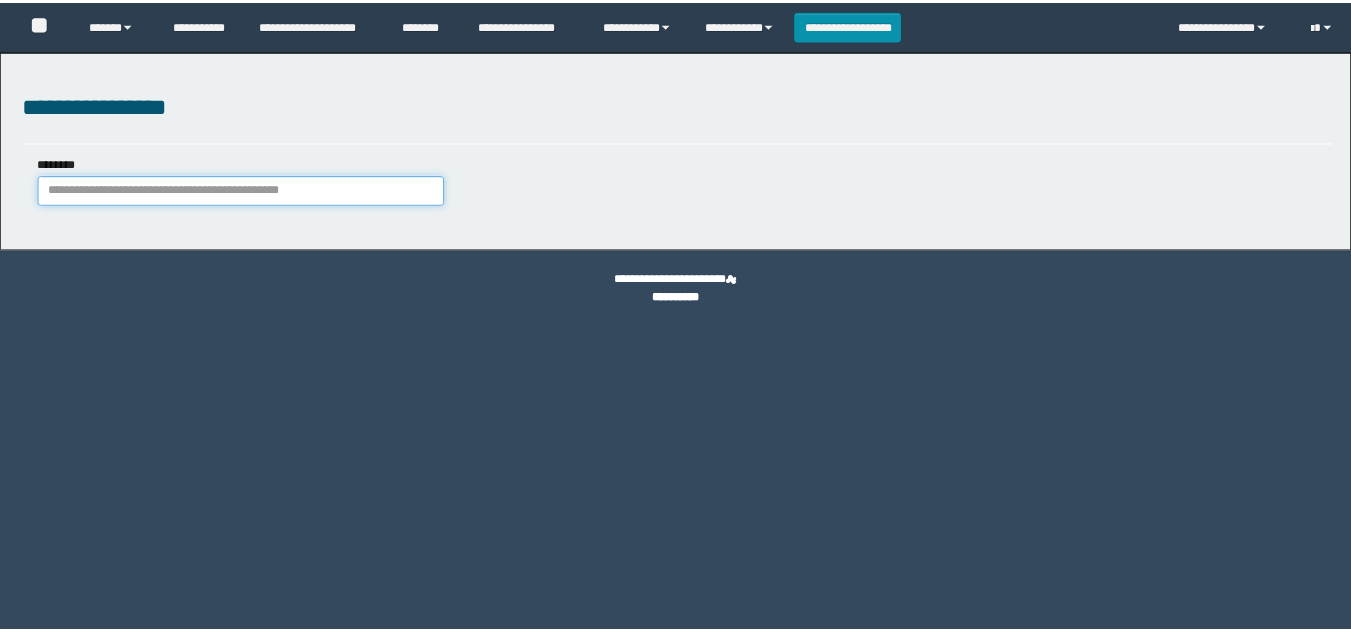 scroll, scrollTop: 0, scrollLeft: 0, axis: both 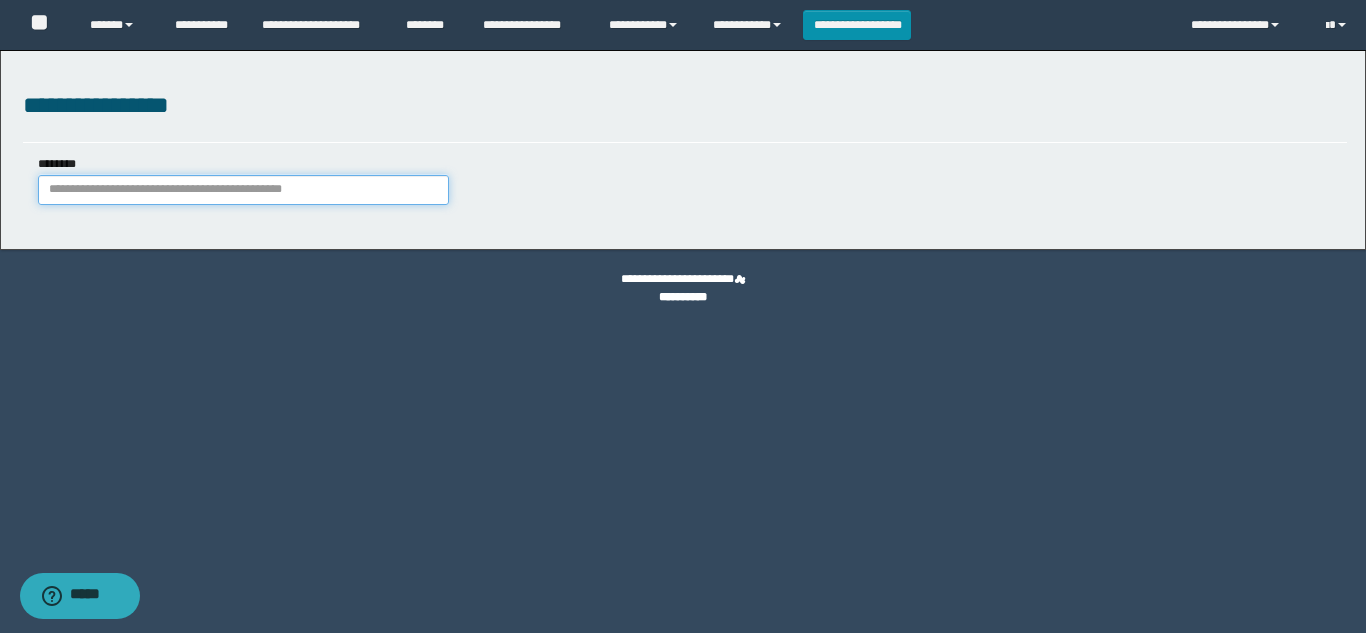 paste on "********" 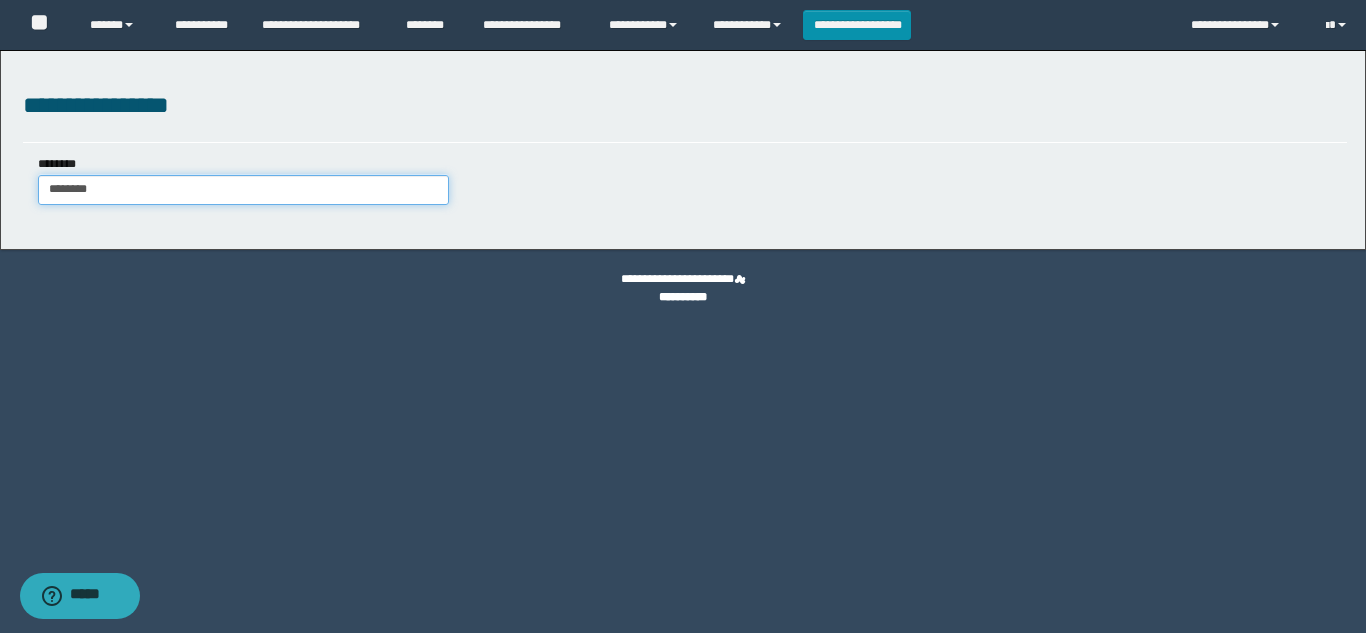type on "********" 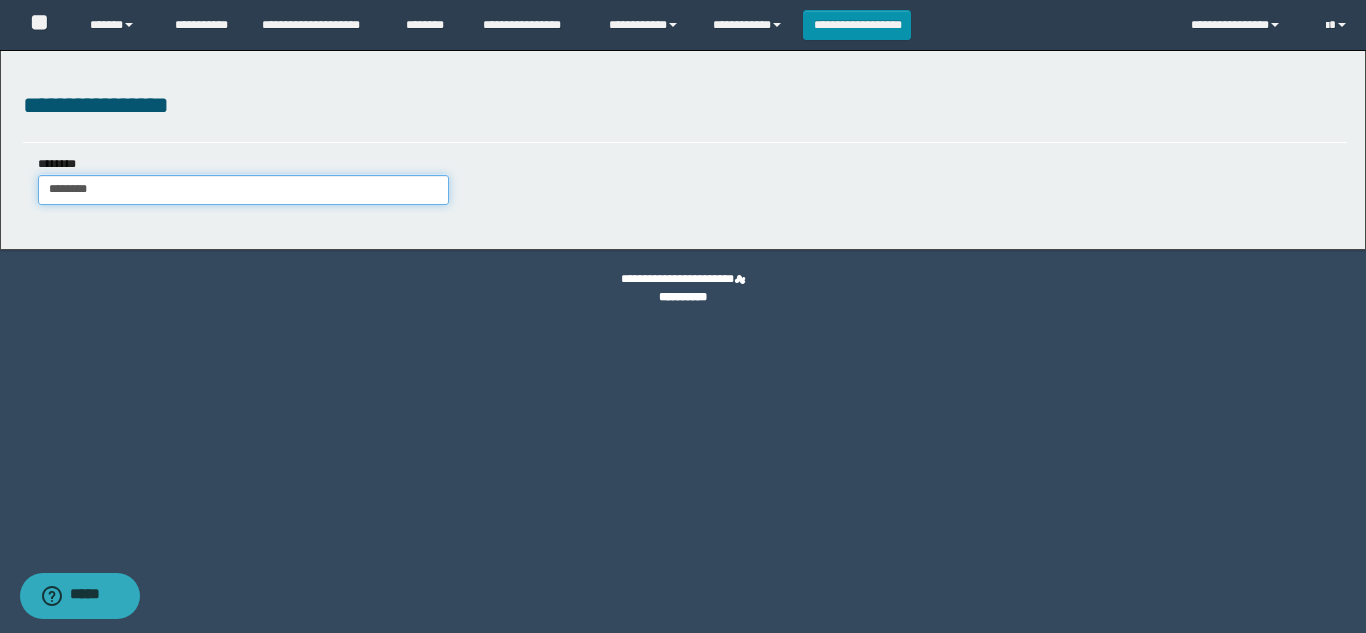 type on "********" 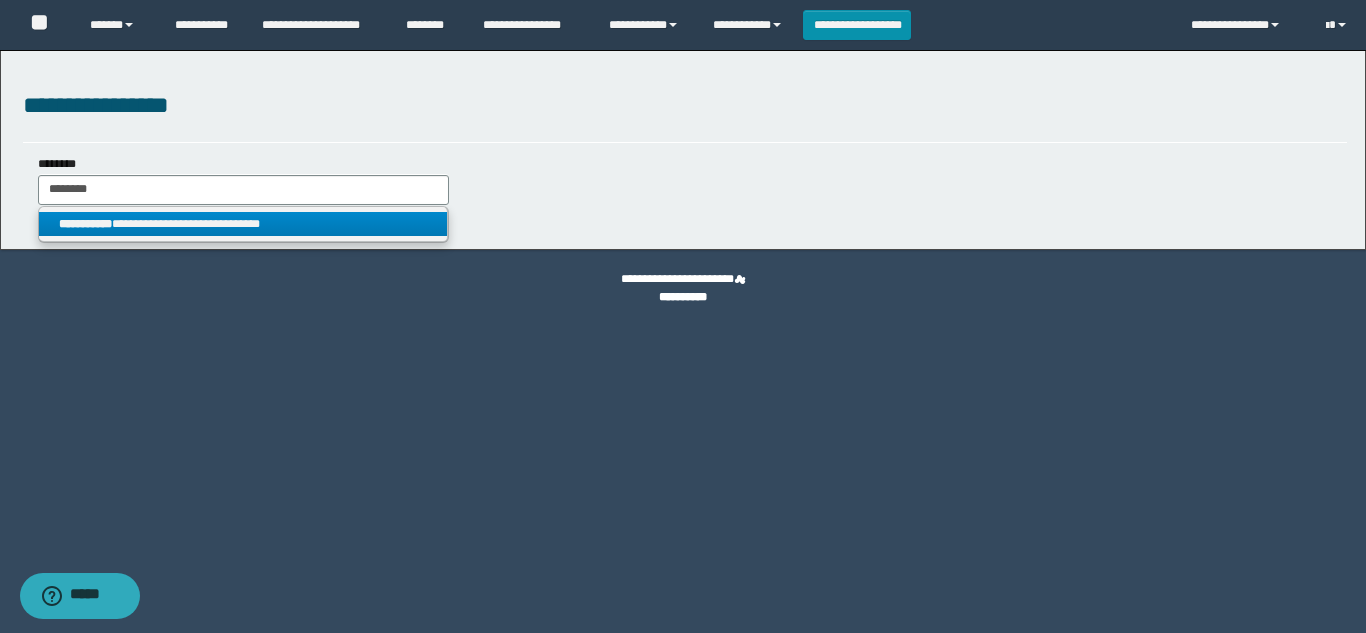 click on "**********" at bounding box center [243, 224] 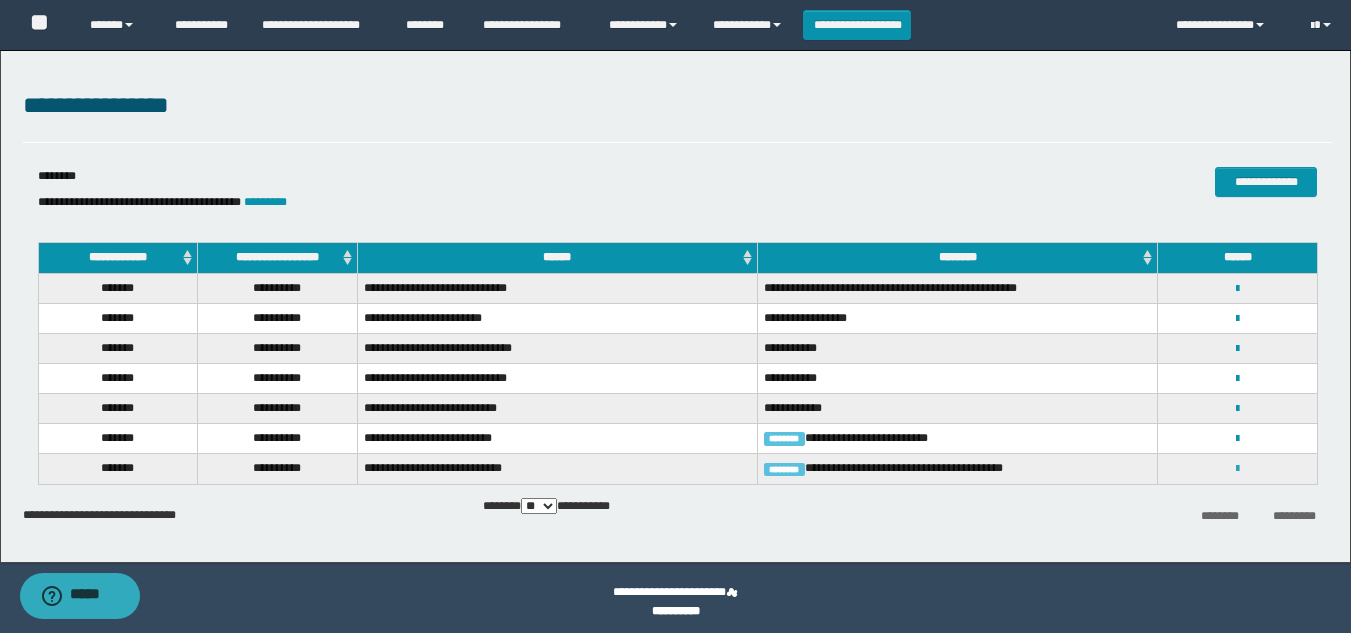 click at bounding box center [1237, 469] 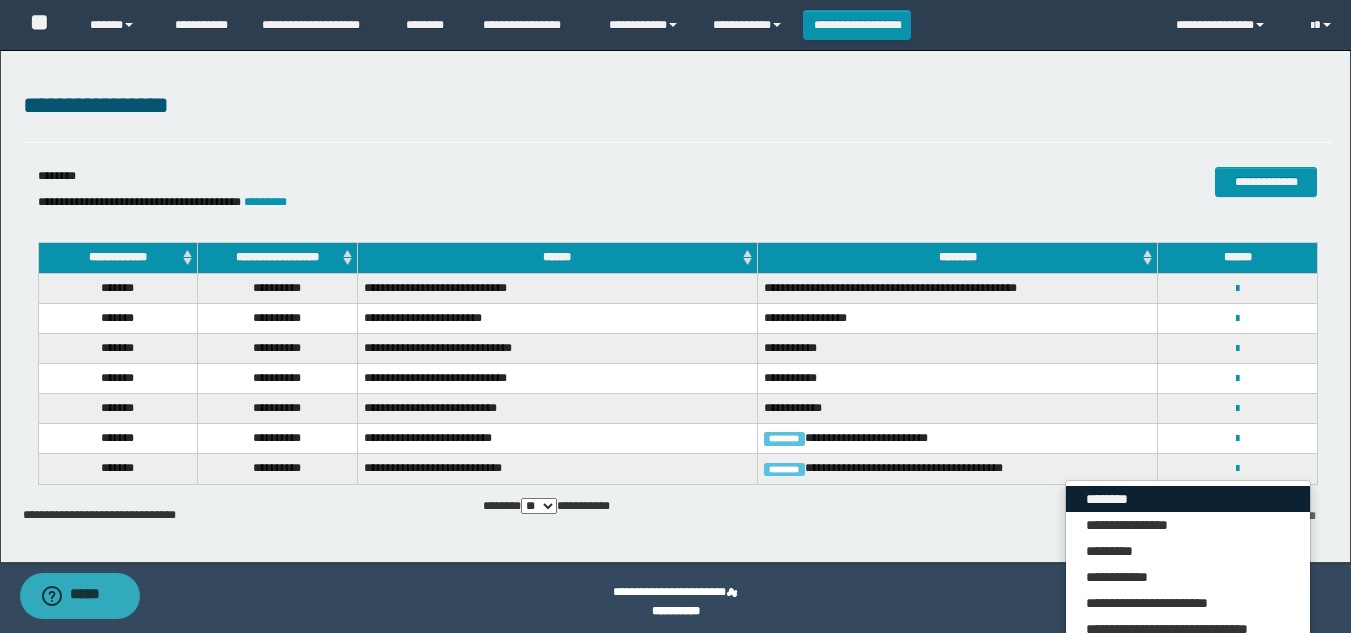click on "********" at bounding box center [1188, 499] 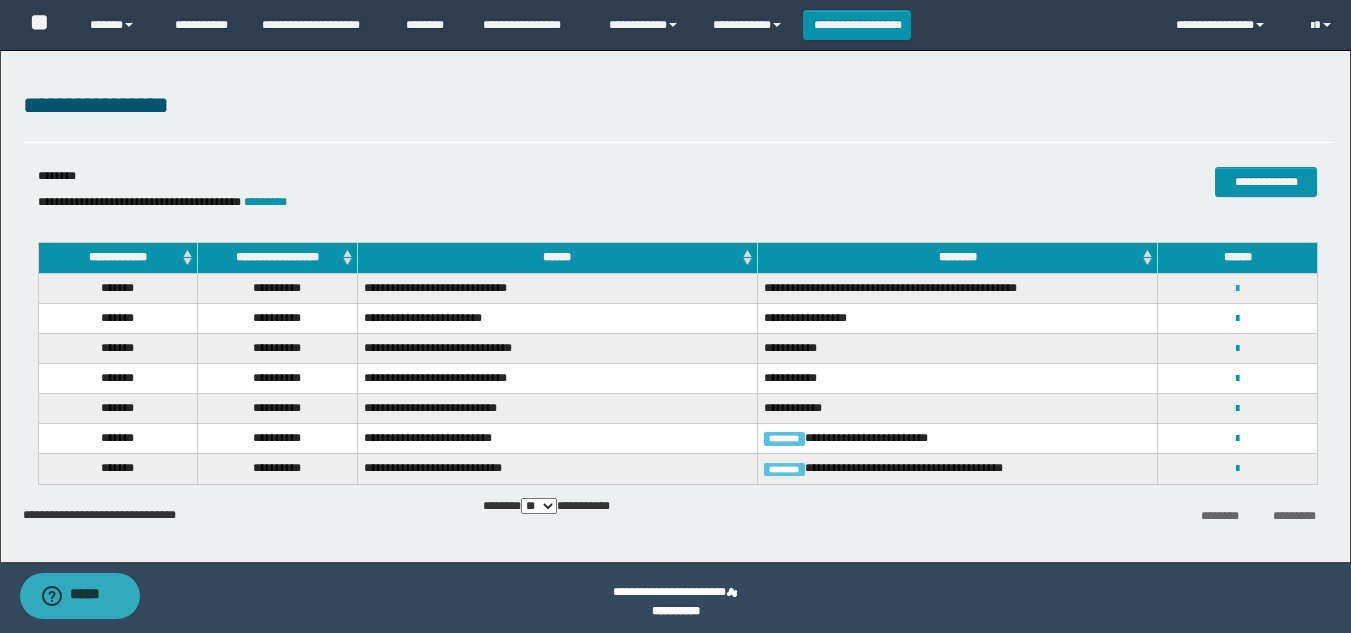 click at bounding box center (1237, 289) 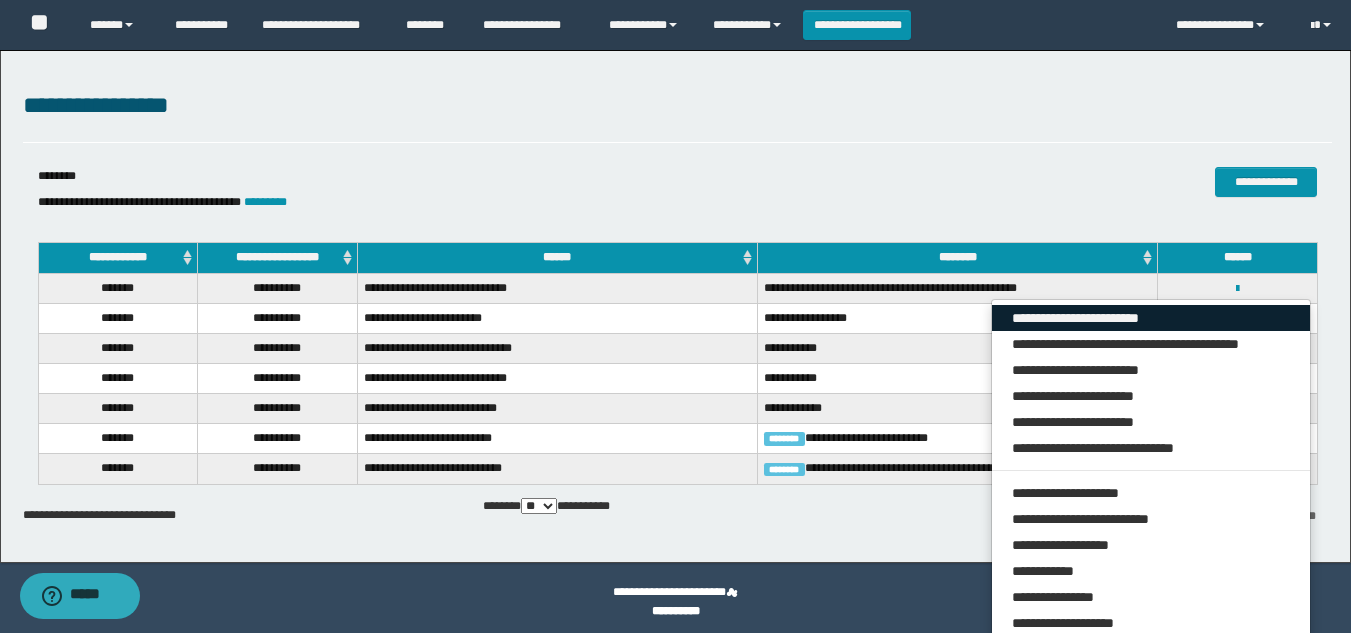 click on "**********" at bounding box center [1151, 318] 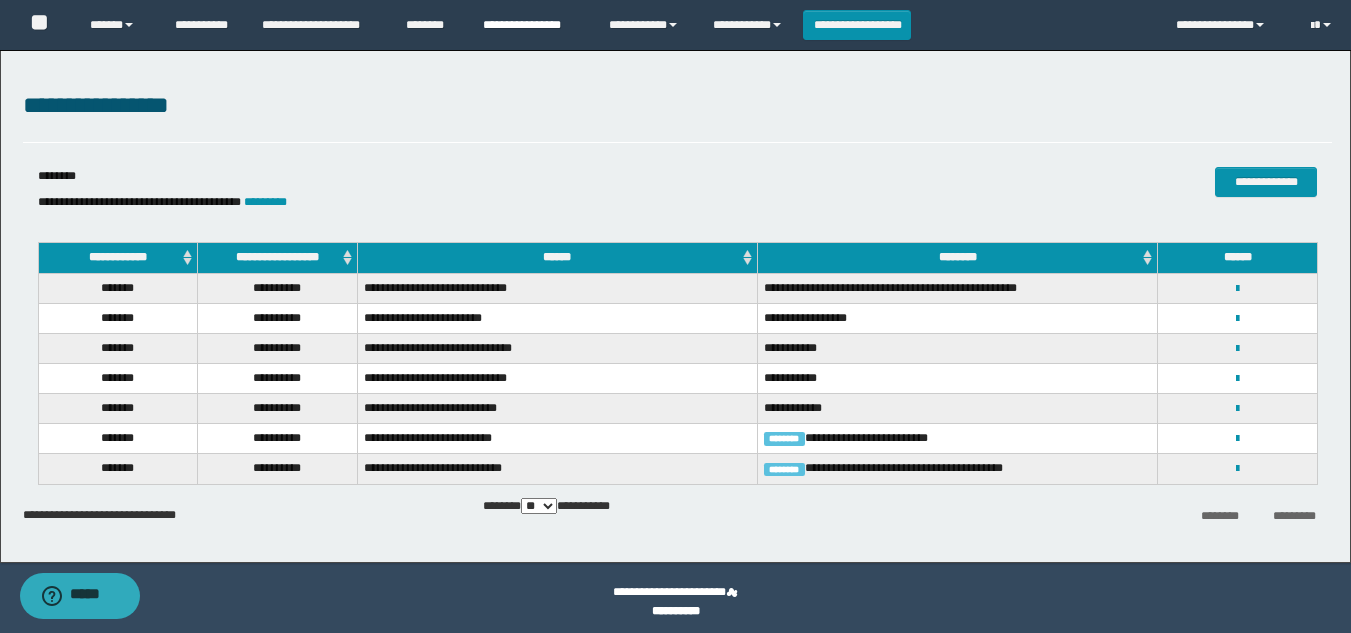 click on "**********" at bounding box center [531, 25] 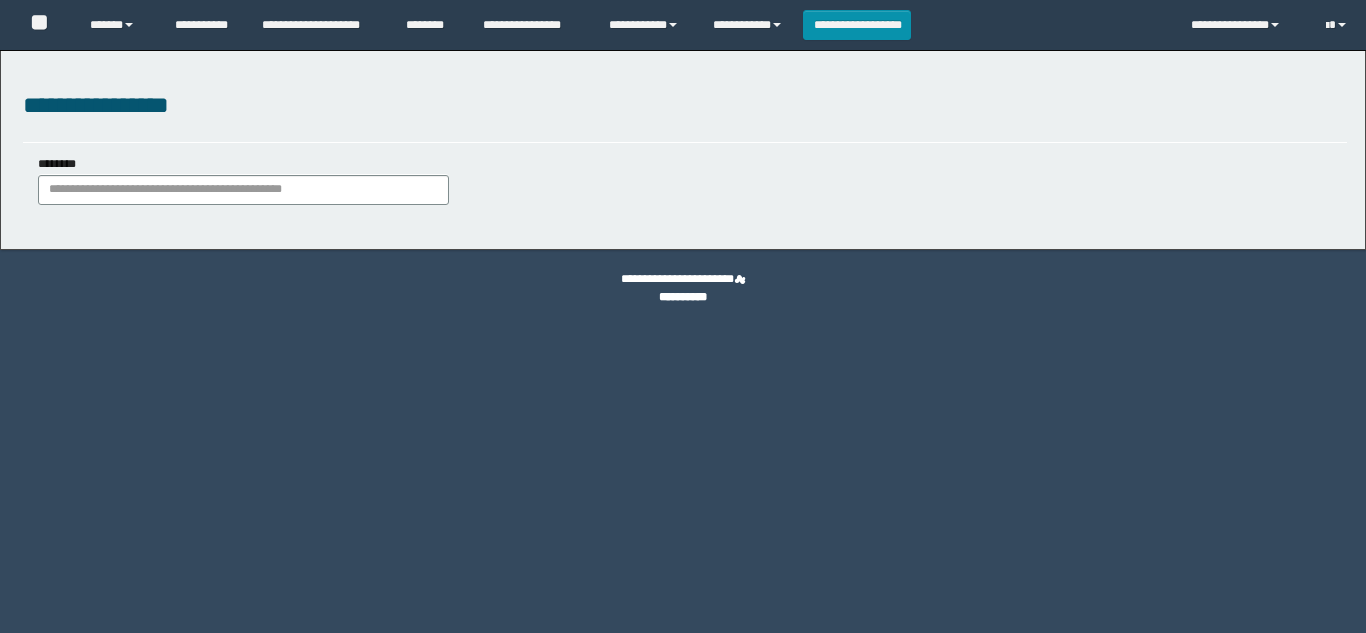 scroll, scrollTop: 0, scrollLeft: 0, axis: both 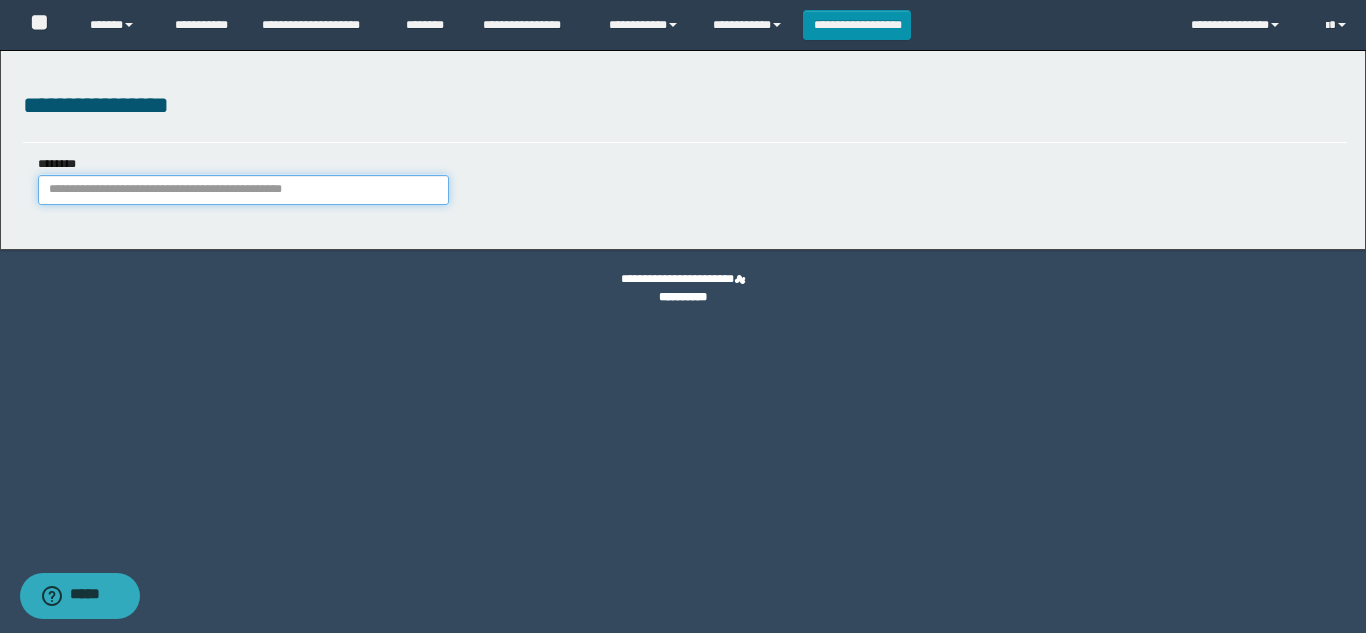 click on "********" at bounding box center [243, 190] 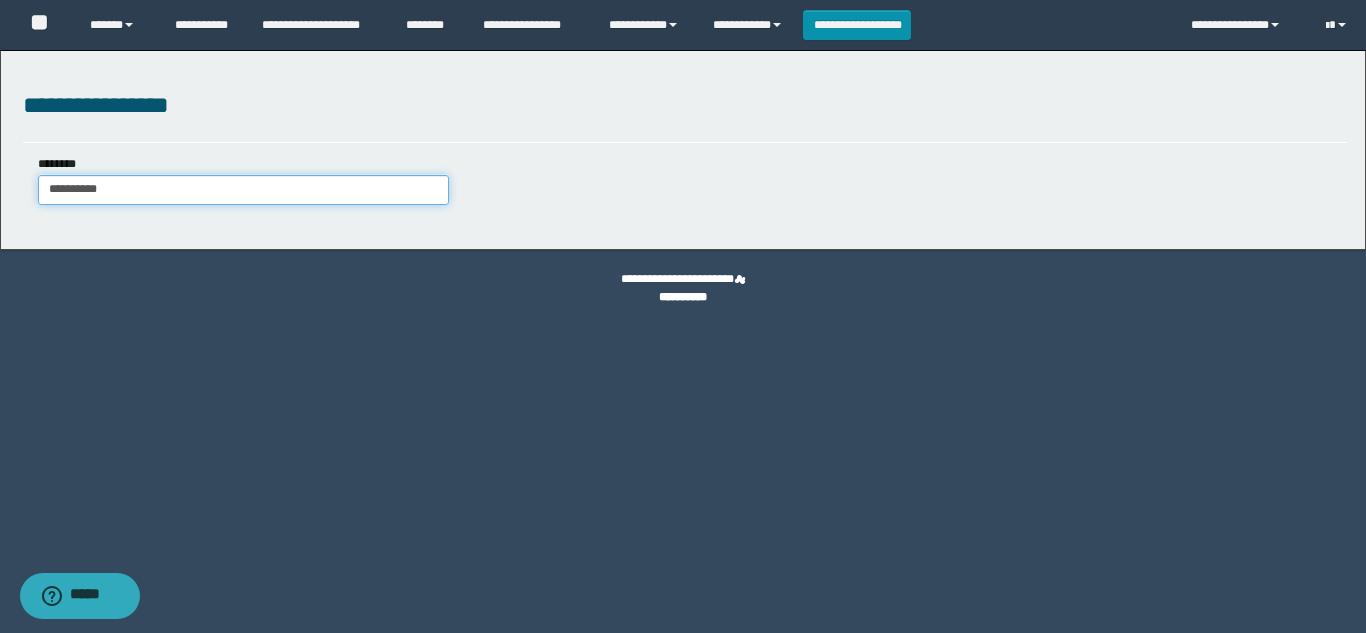 type on "**********" 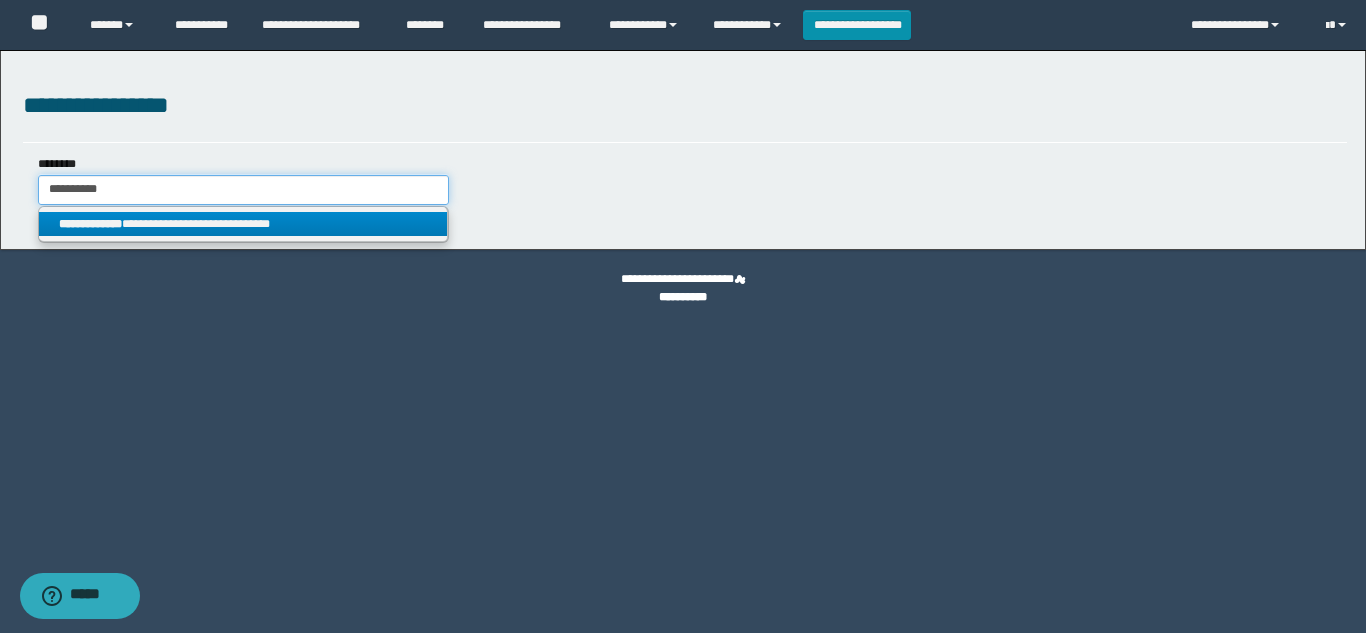 type on "**********" 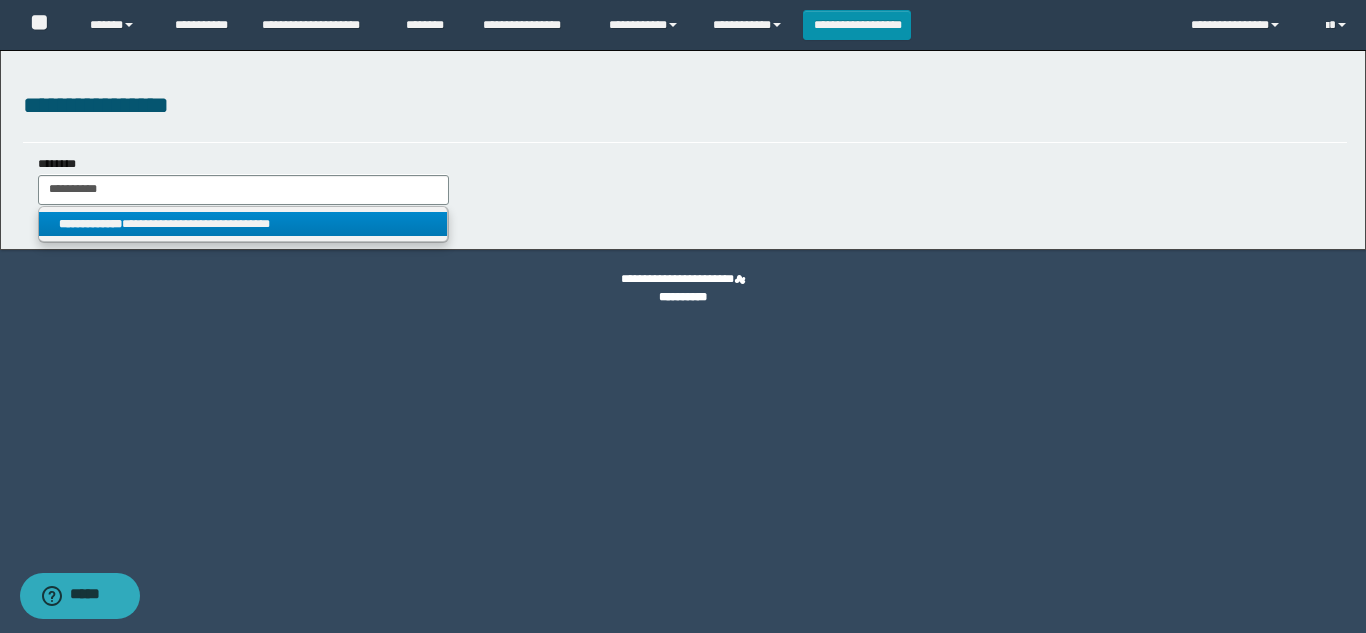 click on "**********" at bounding box center (243, 224) 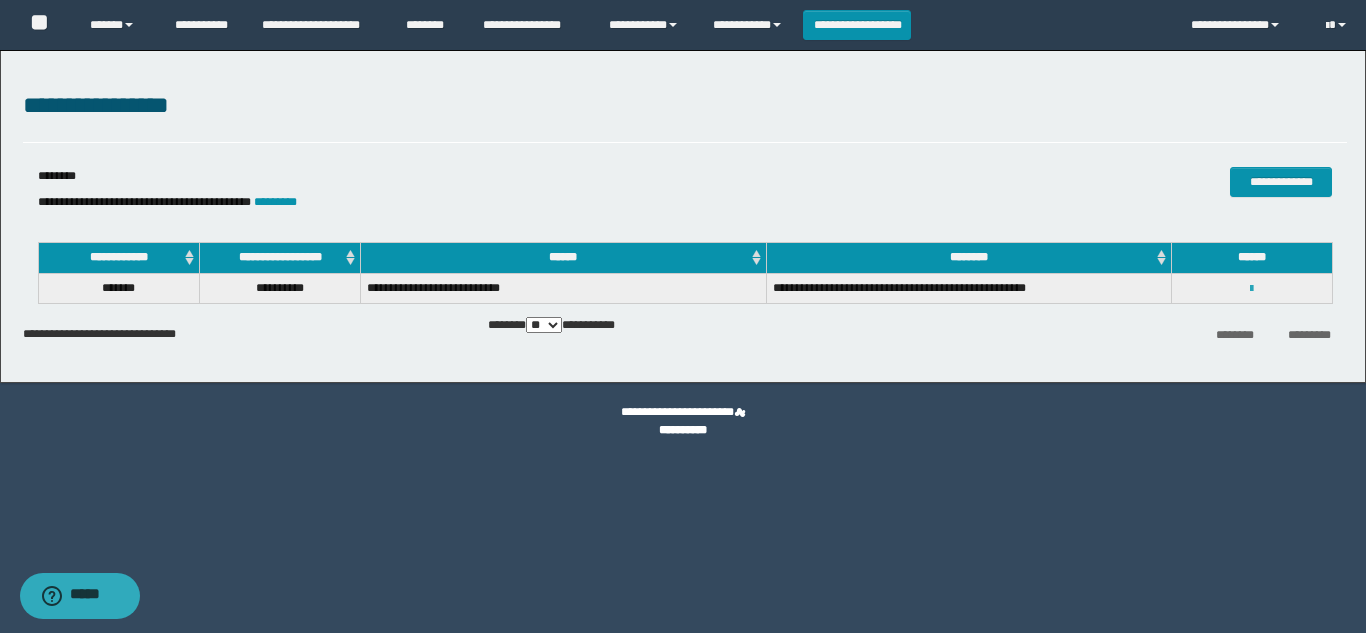 click at bounding box center (1251, 289) 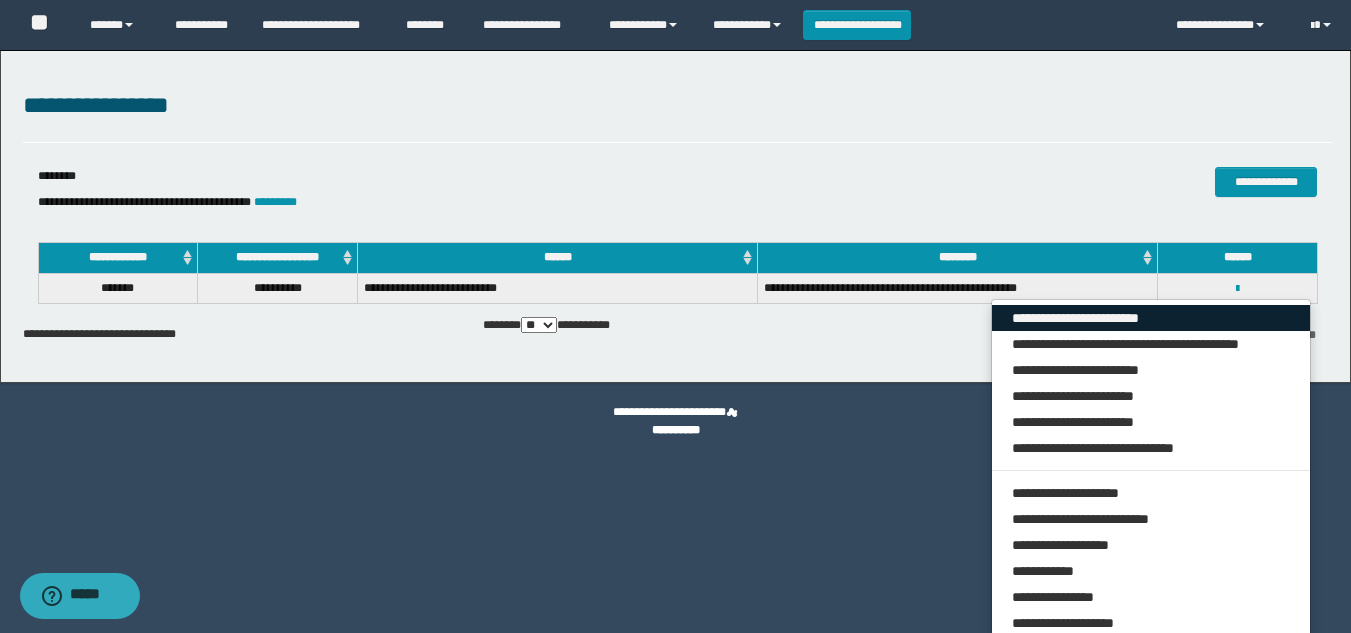 click on "**********" at bounding box center [1151, 318] 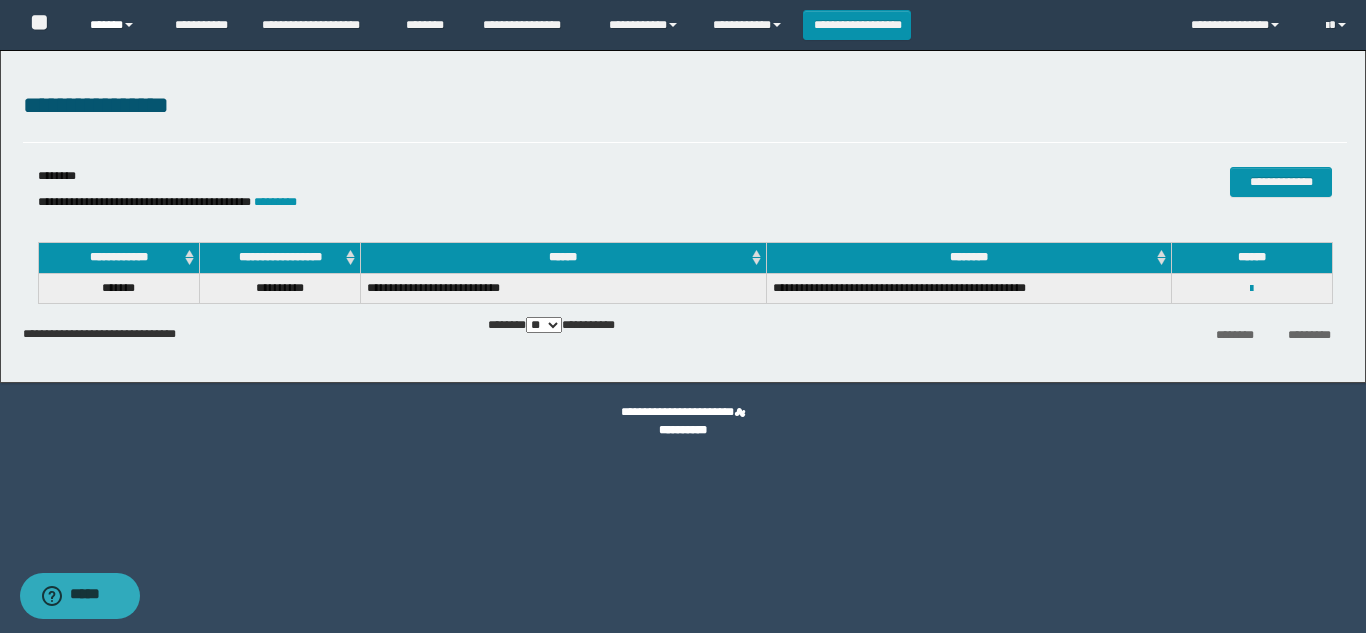 click on "******" at bounding box center (117, 25) 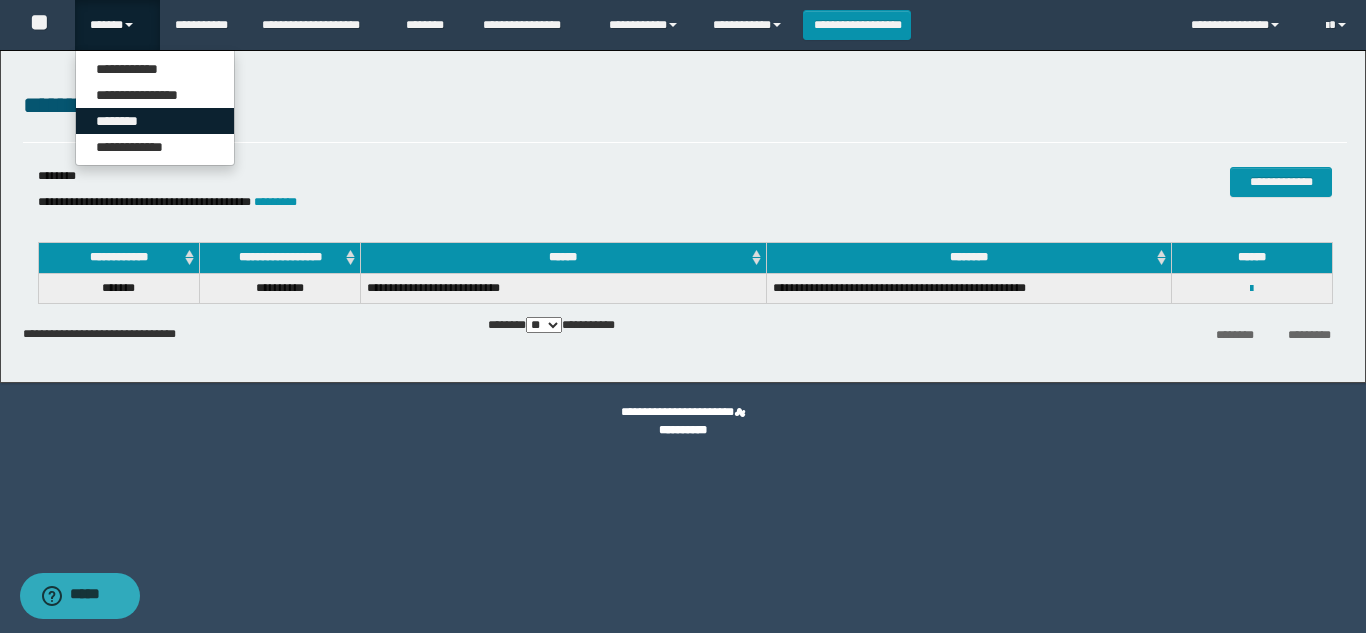 click on "********" at bounding box center [155, 121] 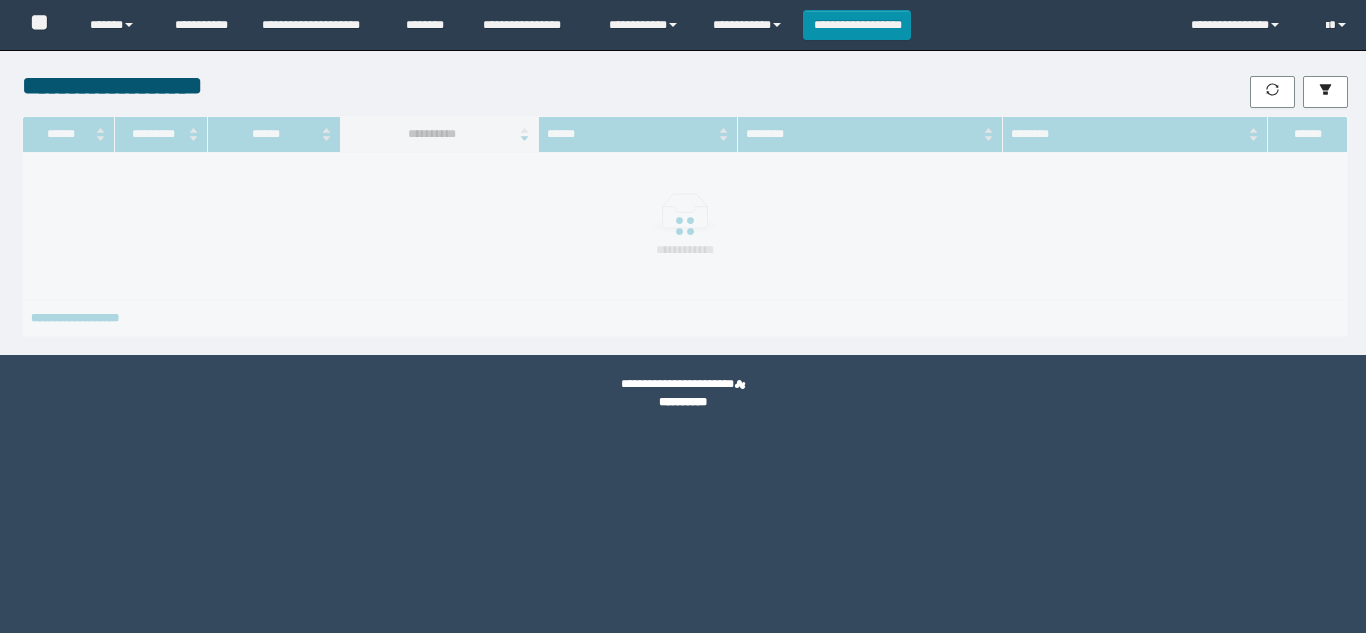 scroll, scrollTop: 0, scrollLeft: 0, axis: both 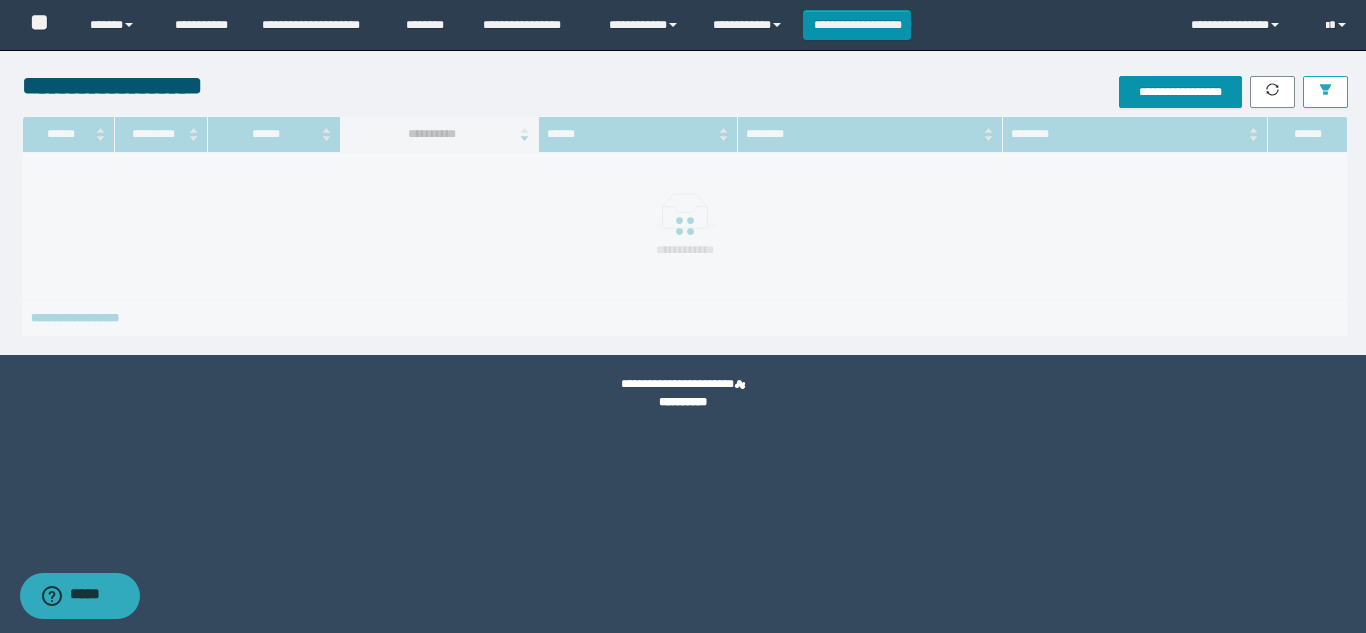 click at bounding box center (1325, 92) 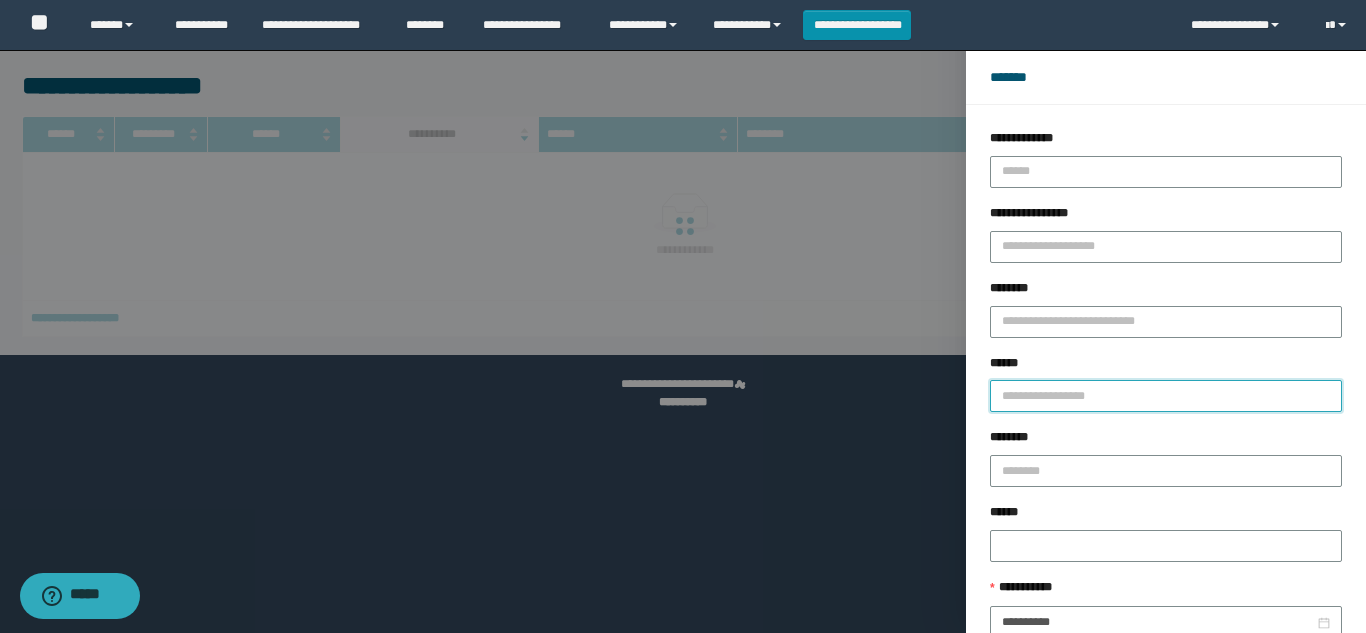 click on "******" at bounding box center [1166, 396] 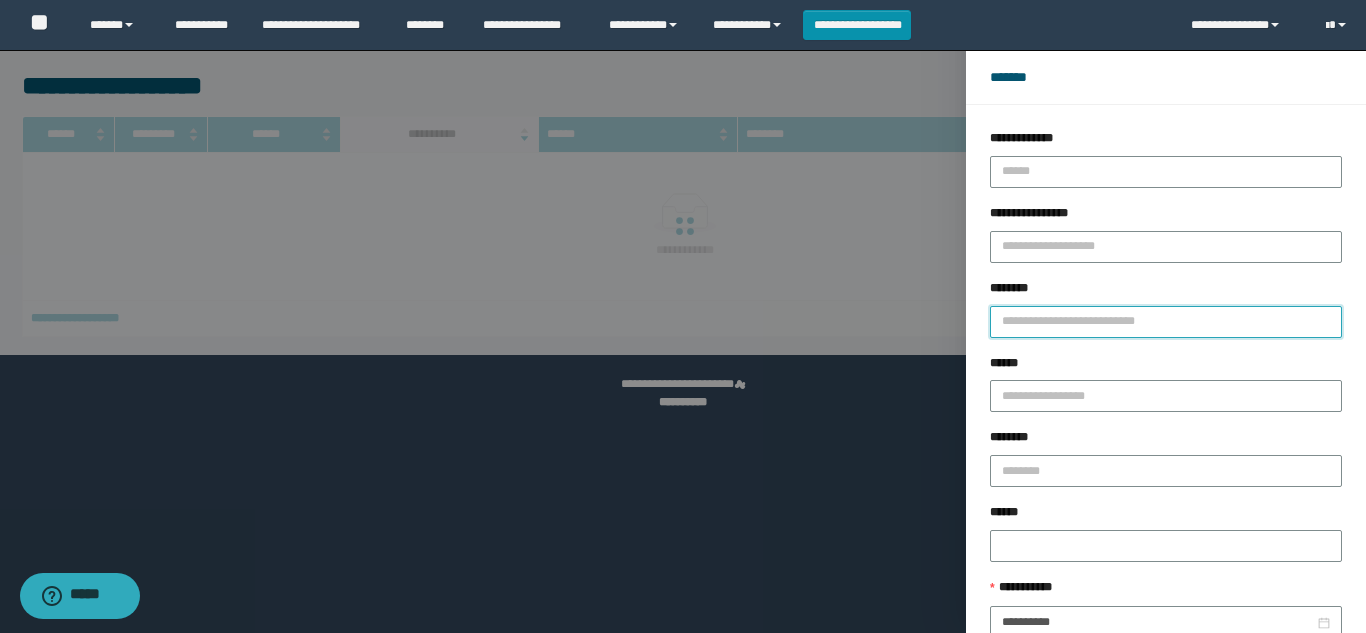 click on "********" at bounding box center [1166, 322] 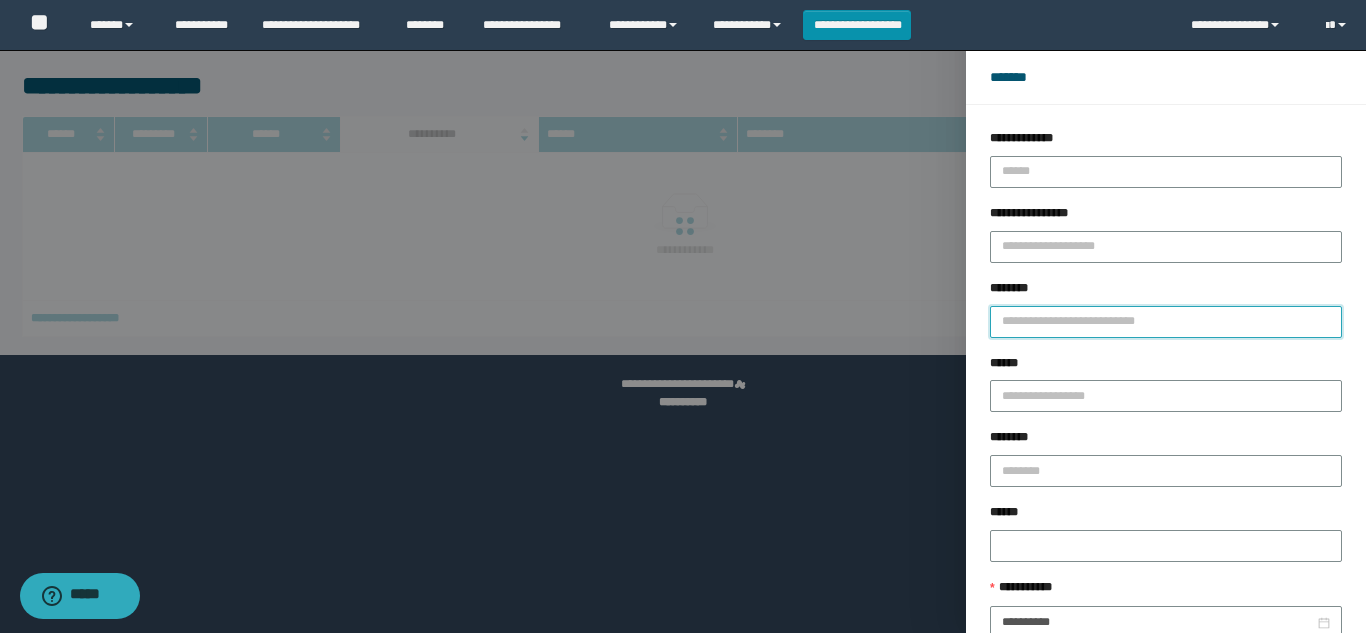 paste on "**********" 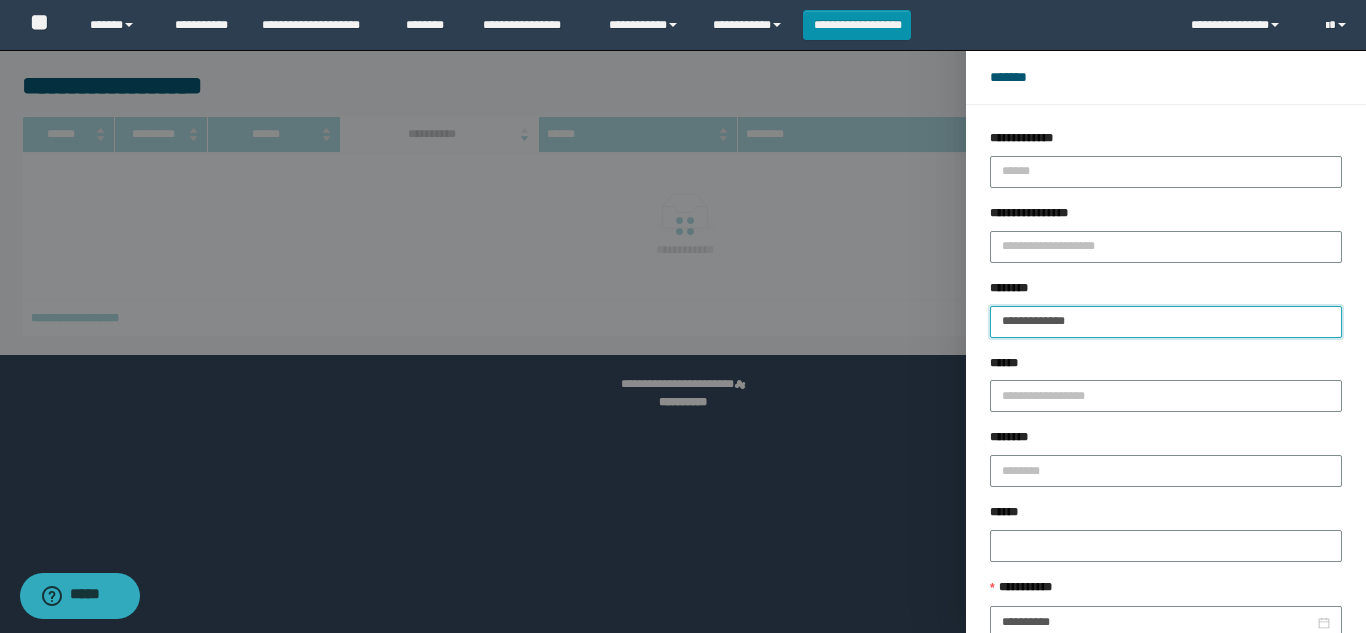 click on "**********" at bounding box center (1166, 322) 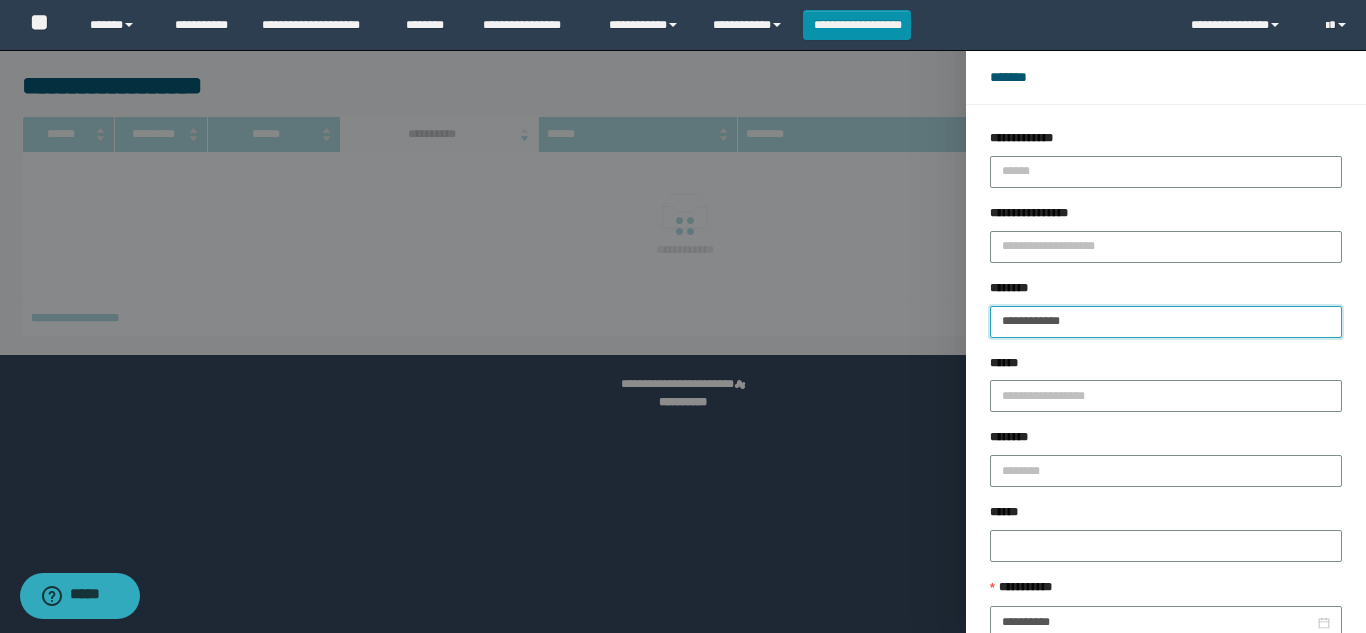 click on "**********" at bounding box center (1166, 322) 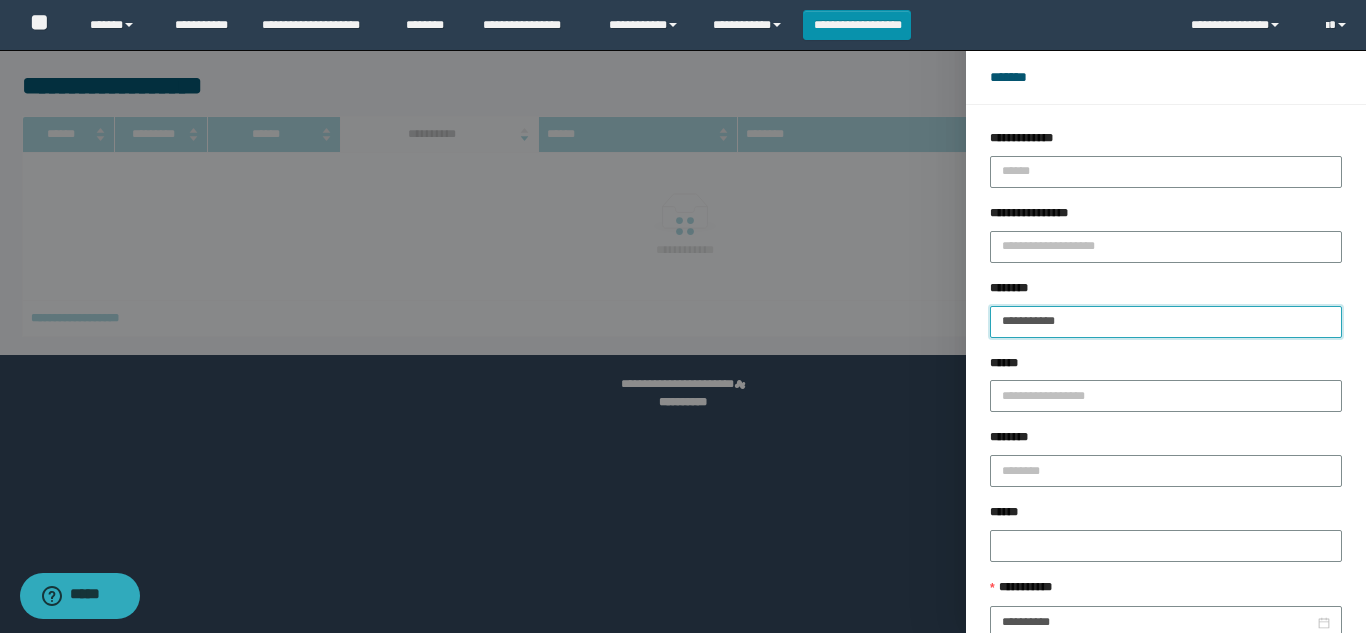 click on "**********" at bounding box center (1166, 322) 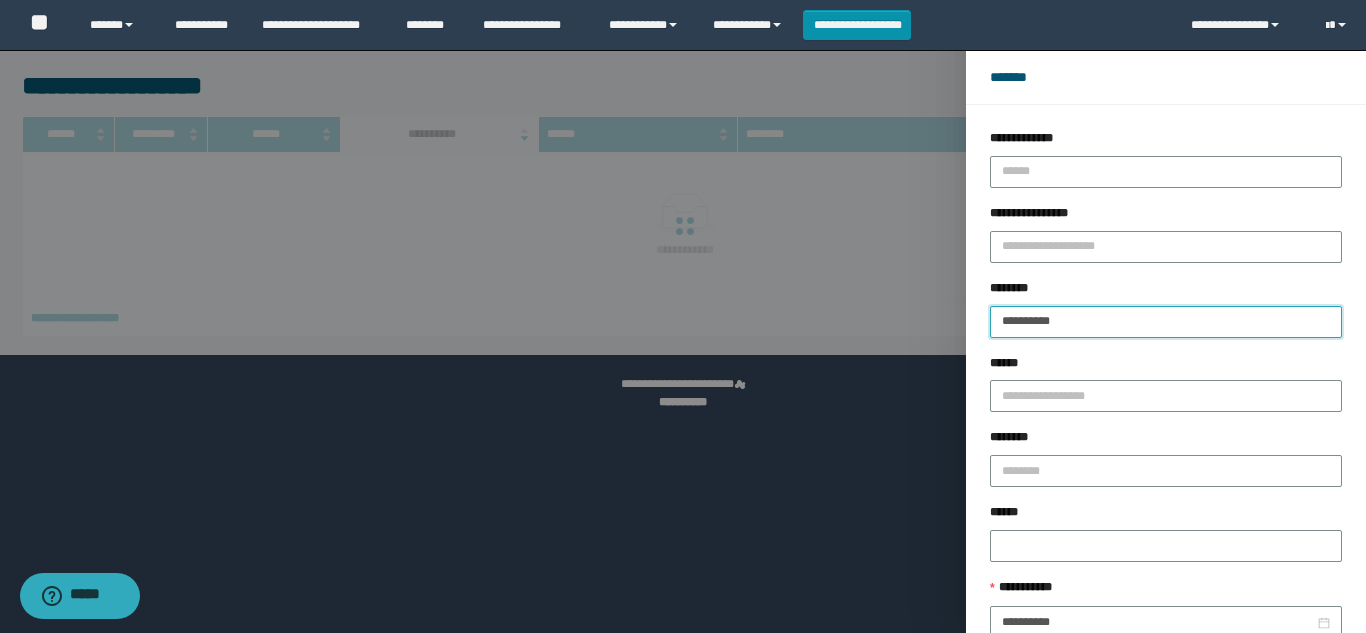 click on "**********" at bounding box center (1166, 322) 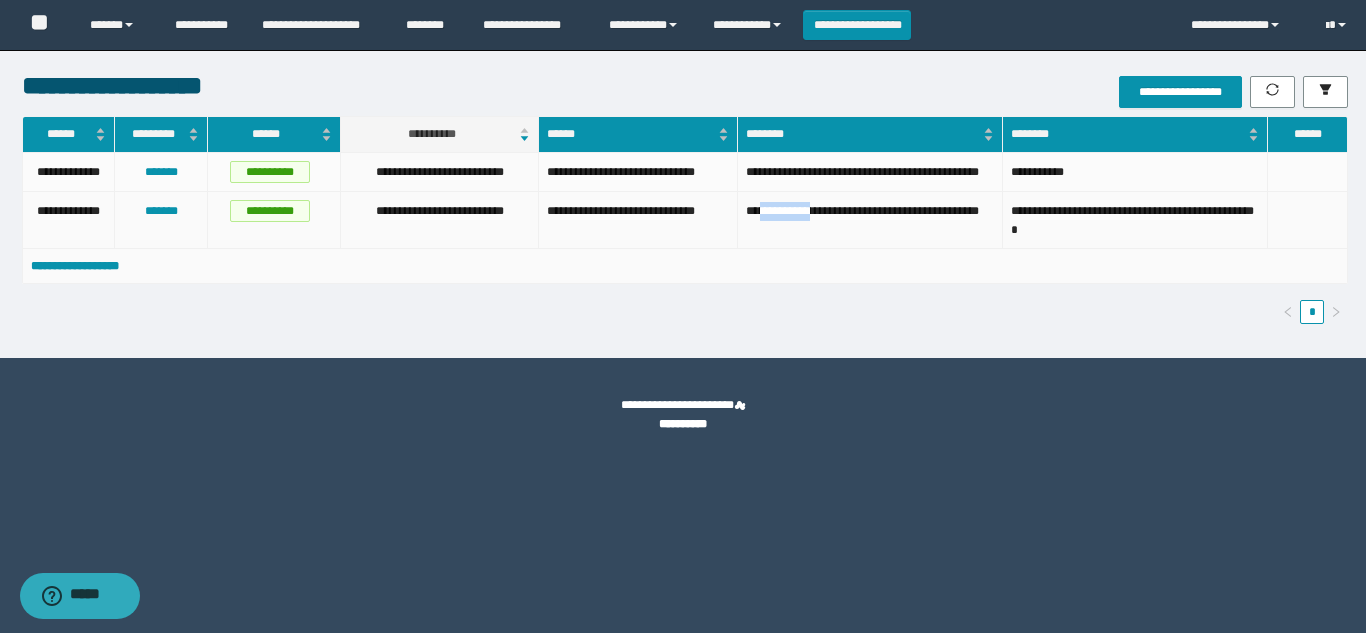 drag, startPoint x: 829, startPoint y: 229, endPoint x: 766, endPoint y: 228, distance: 63.007935 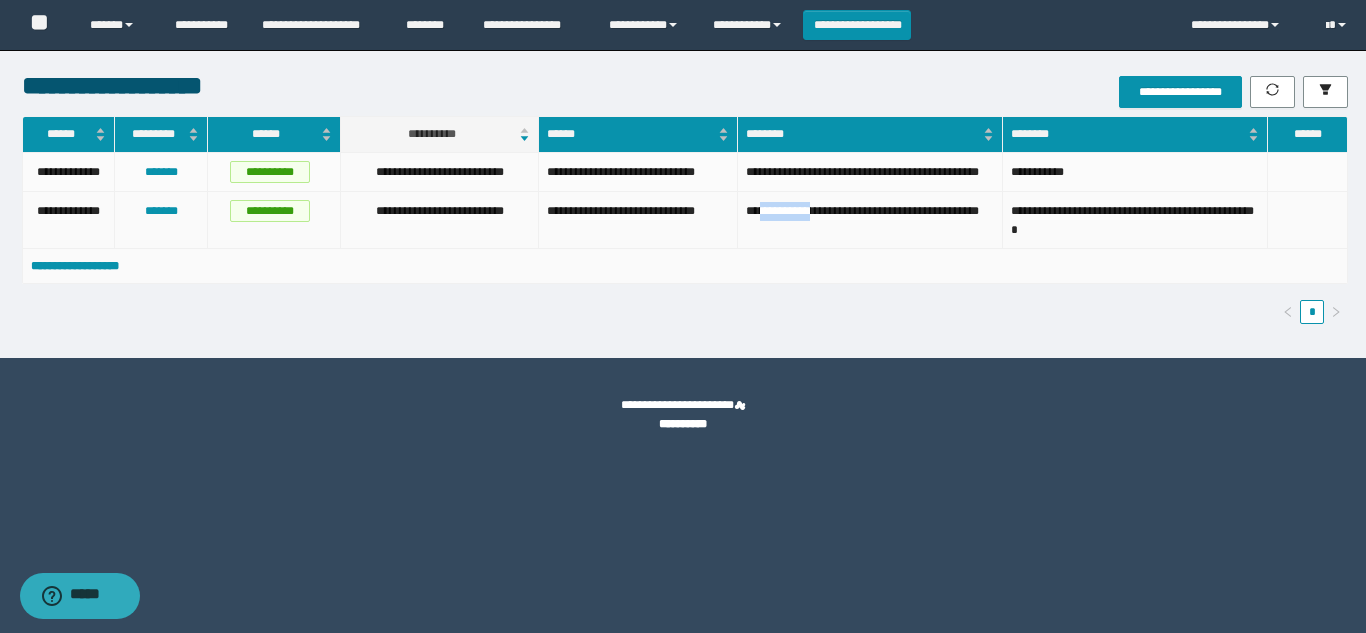 copy on "**********" 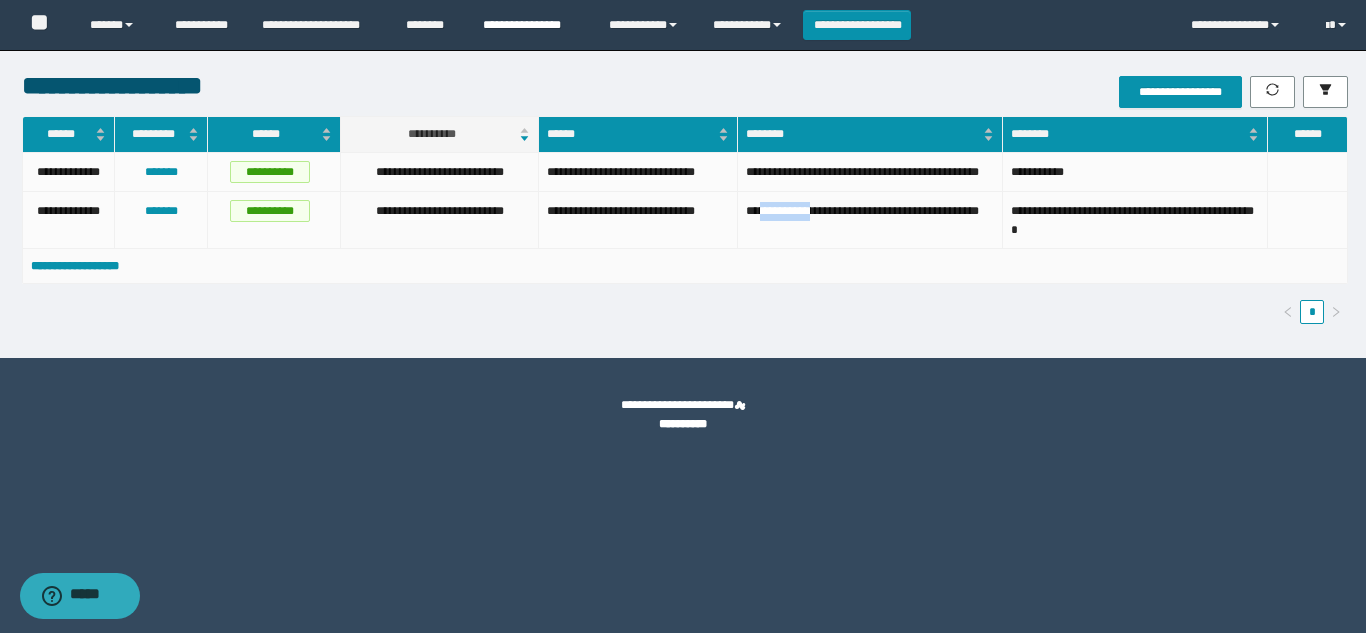 click on "**********" at bounding box center [531, 25] 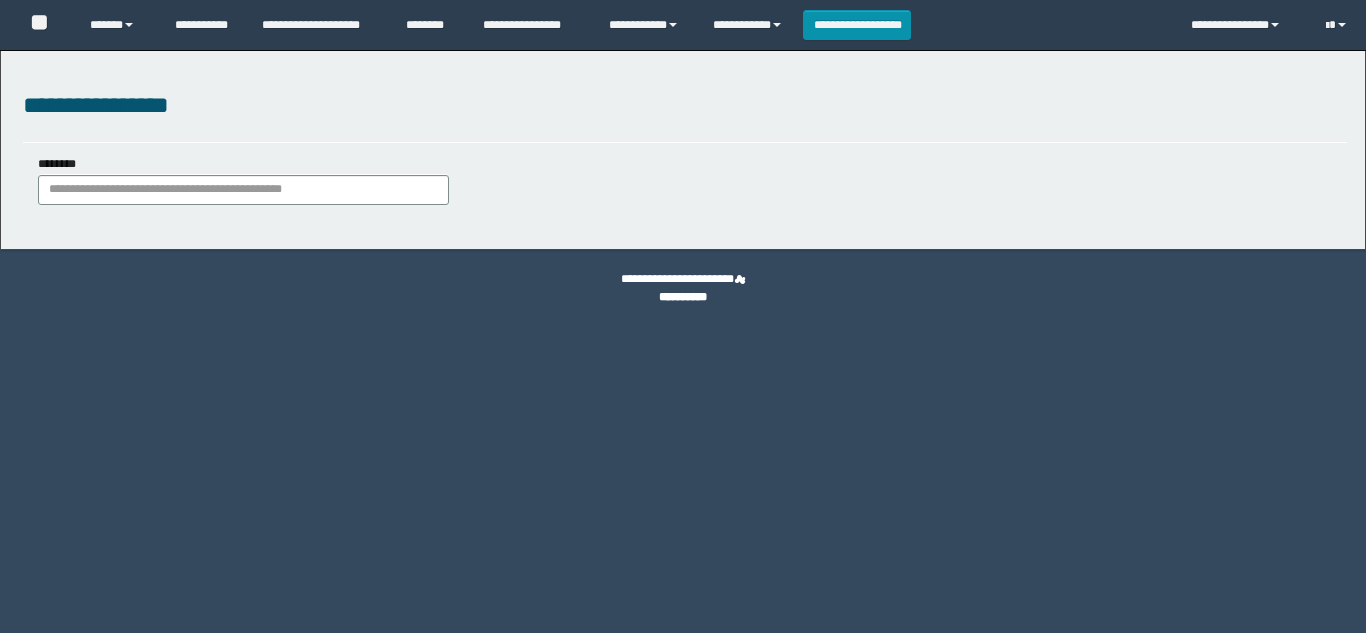 scroll, scrollTop: 0, scrollLeft: 0, axis: both 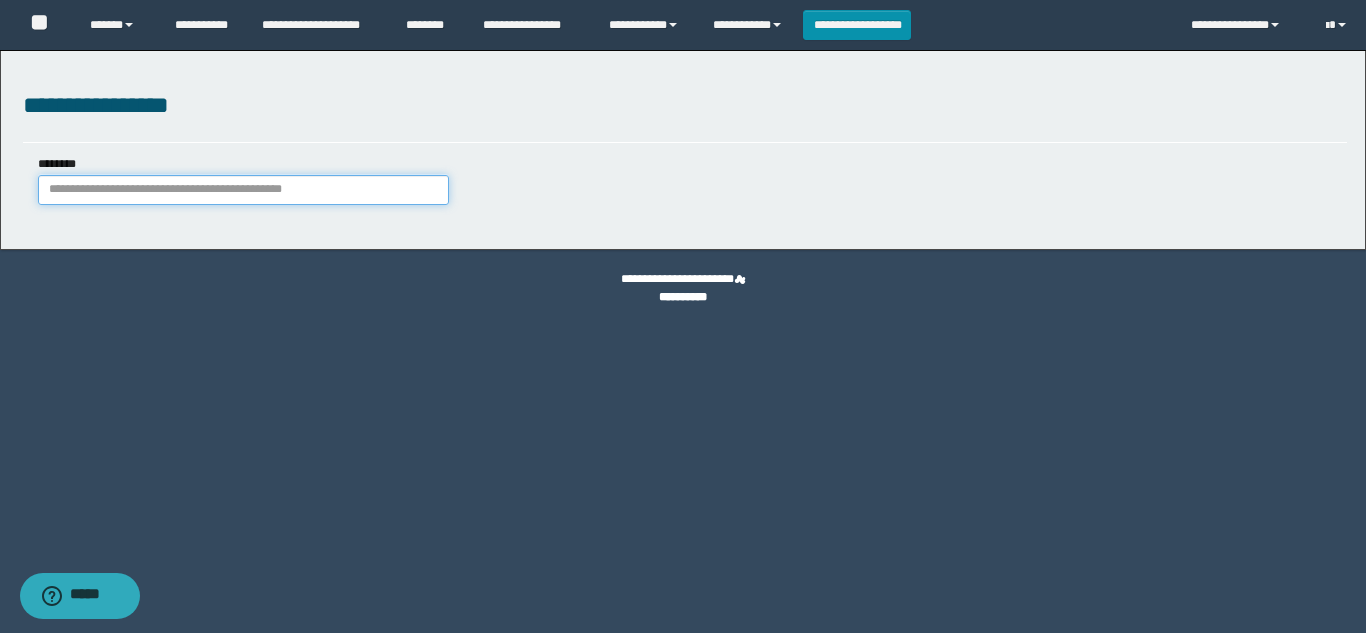 click on "********" at bounding box center [243, 190] 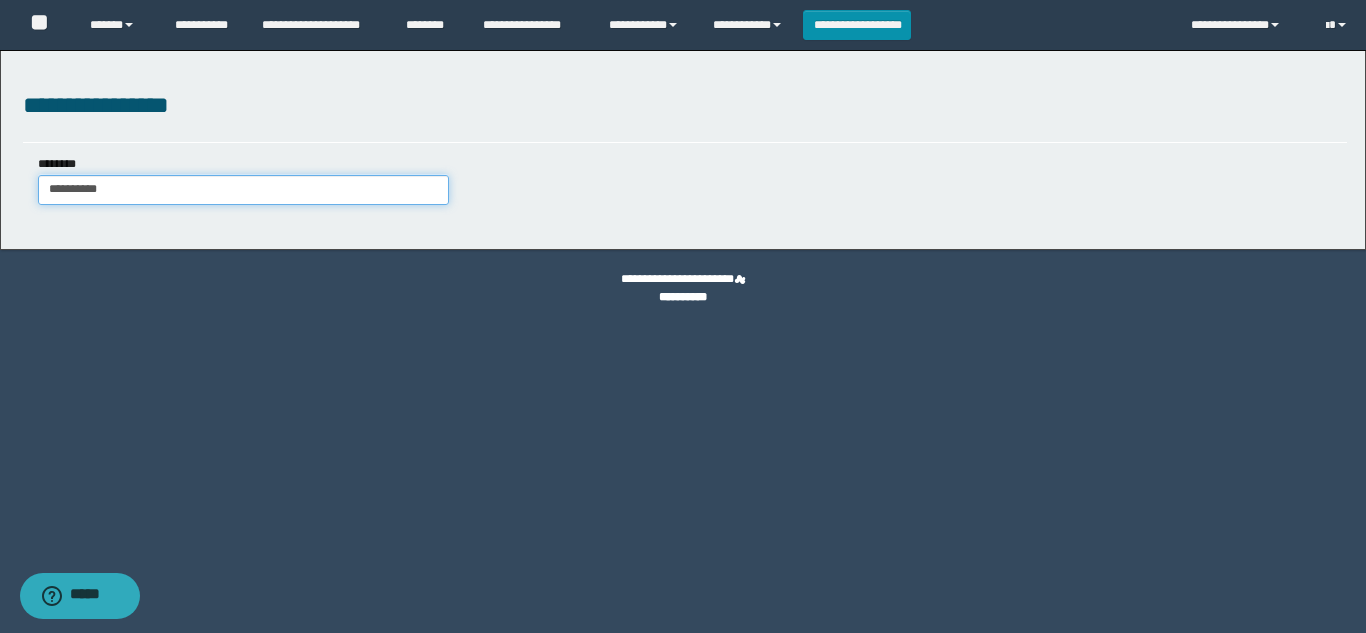 type on "**********" 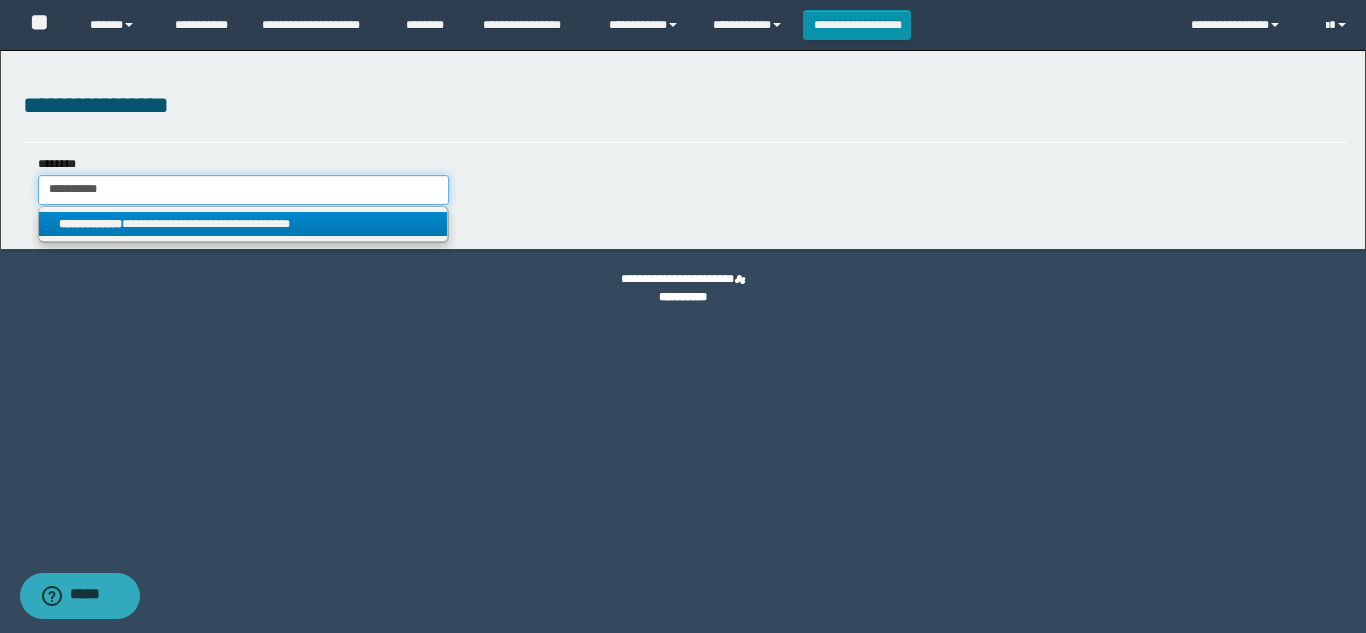 type on "**********" 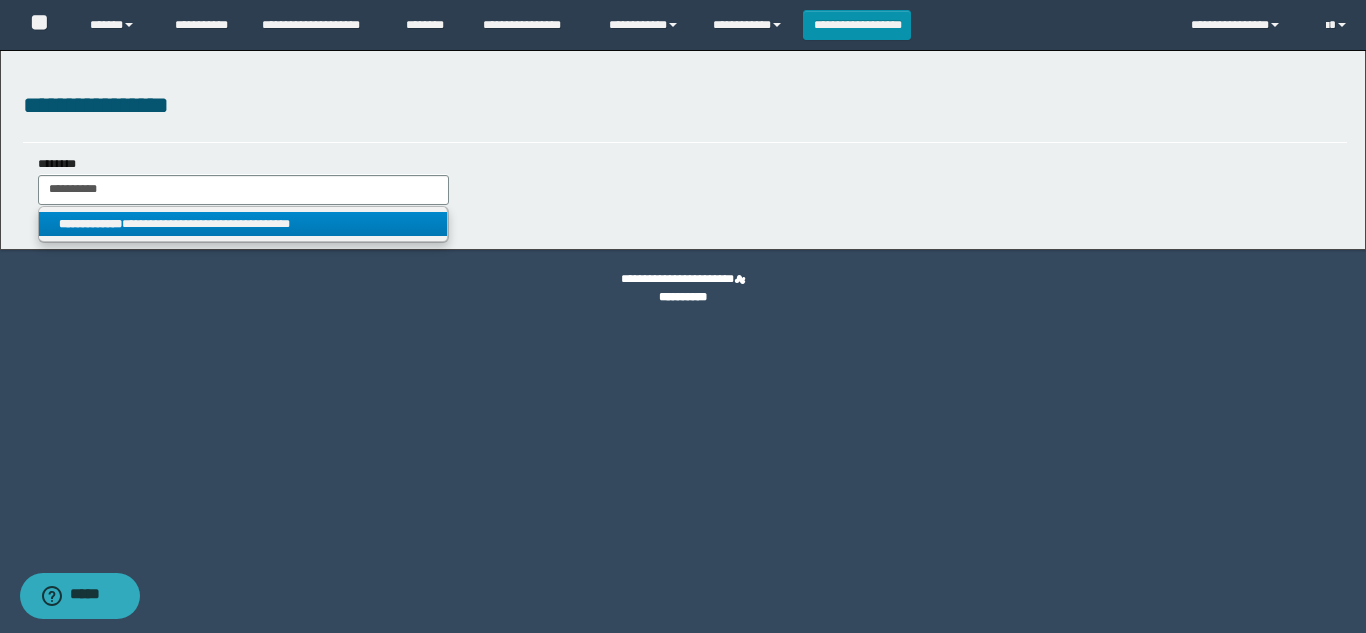 click on "**********" at bounding box center [243, 224] 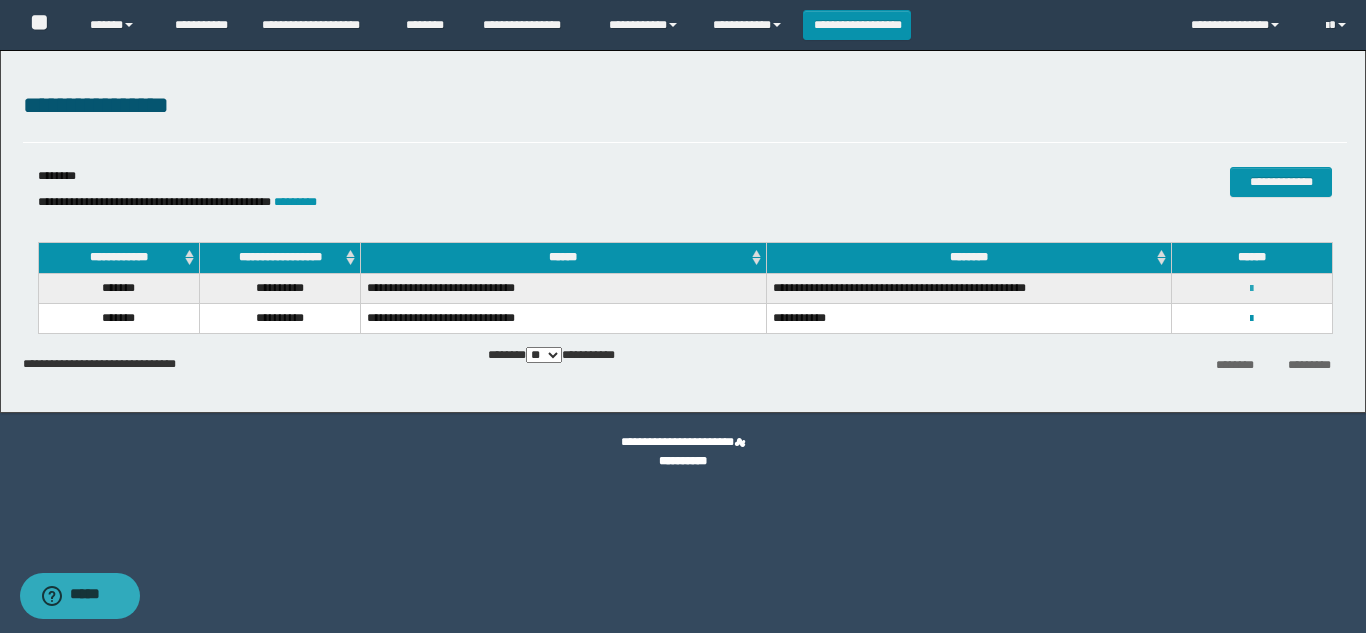 click at bounding box center (1251, 289) 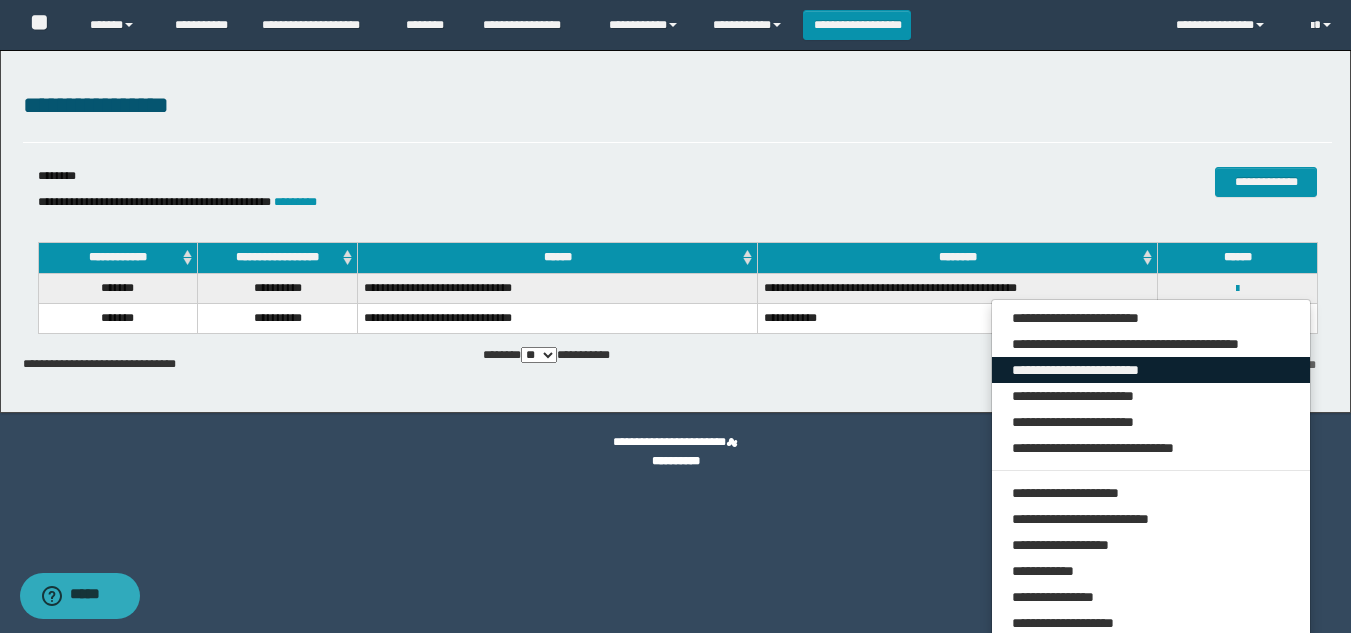 click on "**********" at bounding box center (1151, 370) 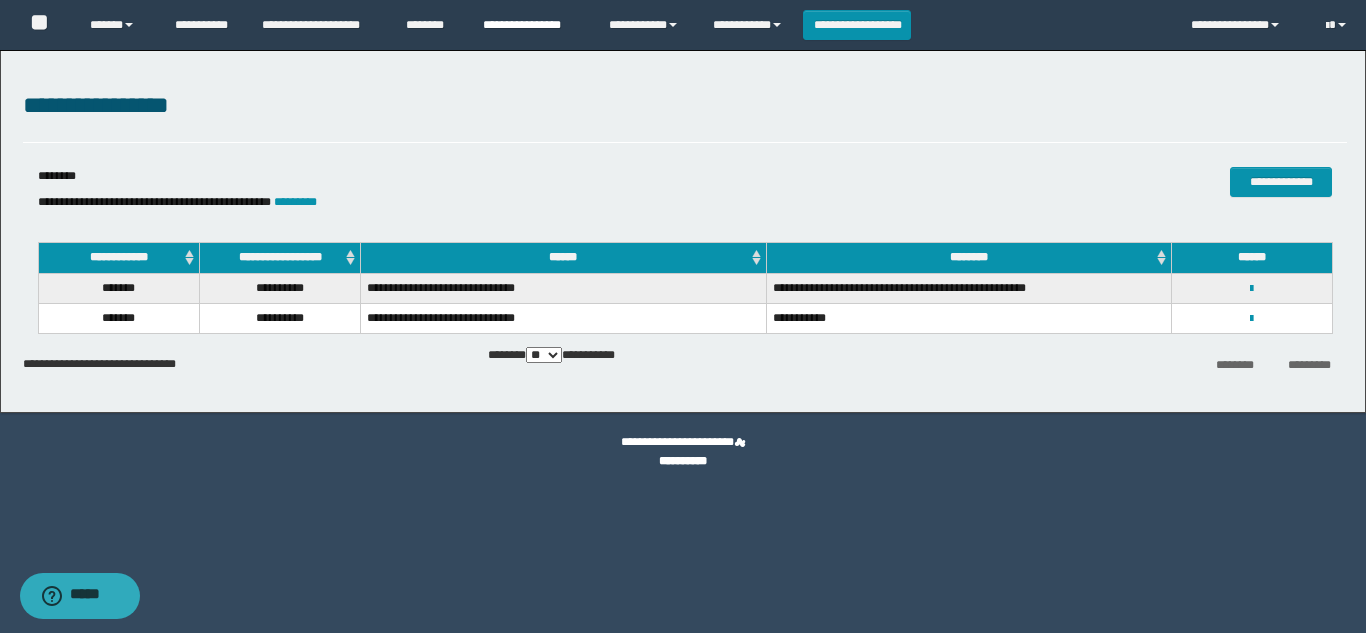 click on "**********" at bounding box center [531, 25] 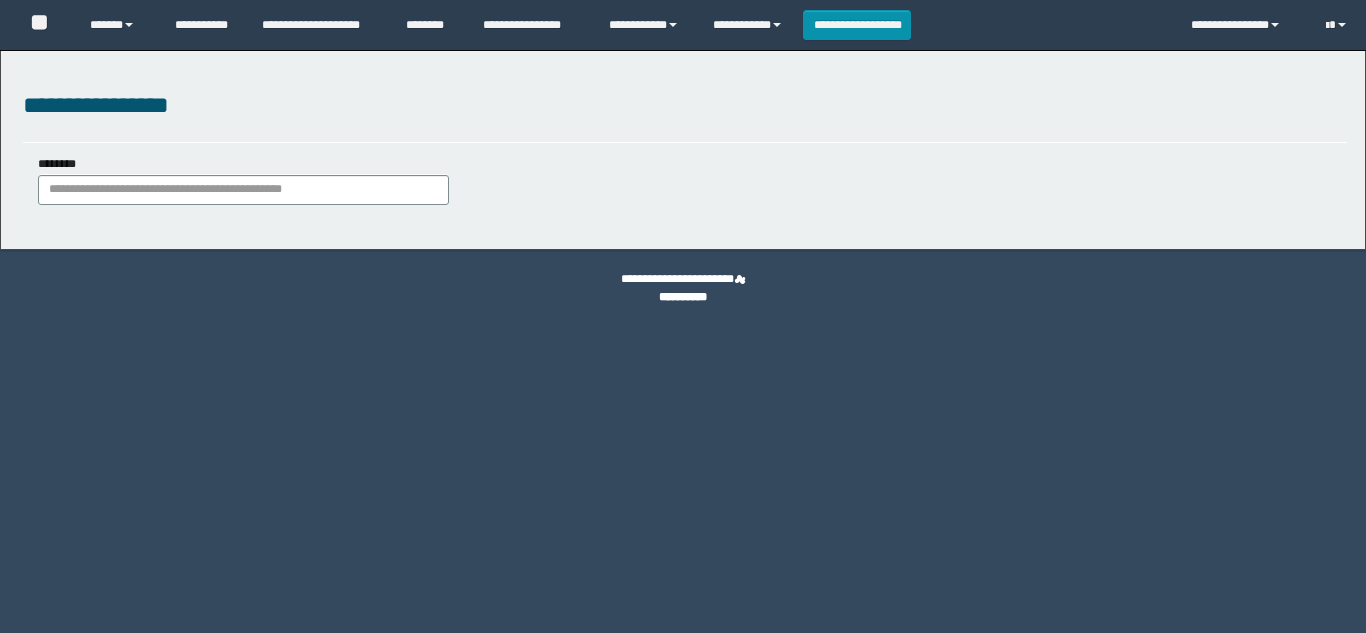 scroll, scrollTop: 0, scrollLeft: 0, axis: both 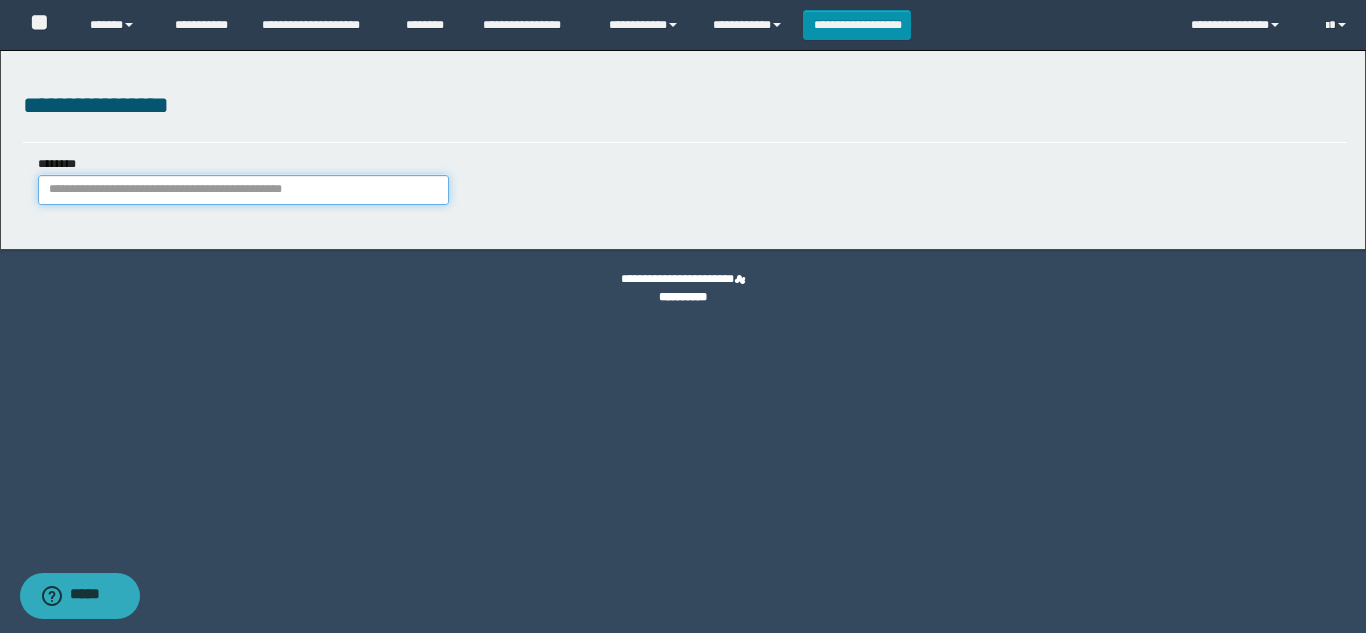 click on "********" at bounding box center (243, 190) 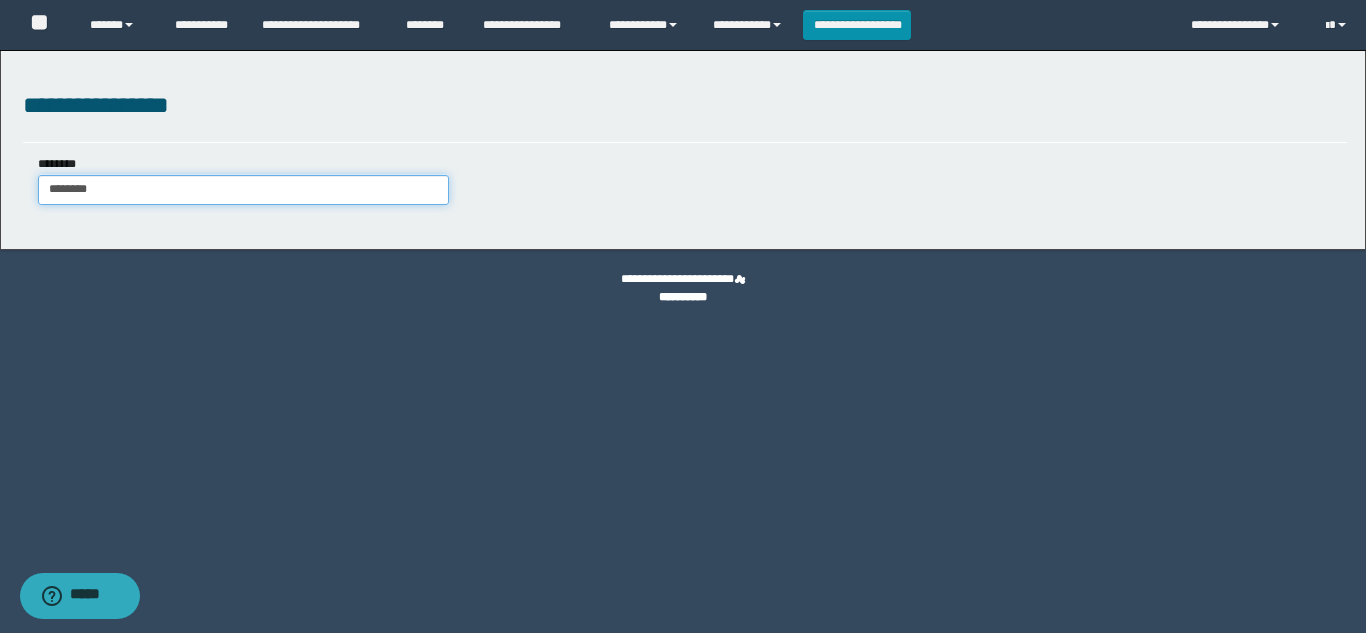 type on "********" 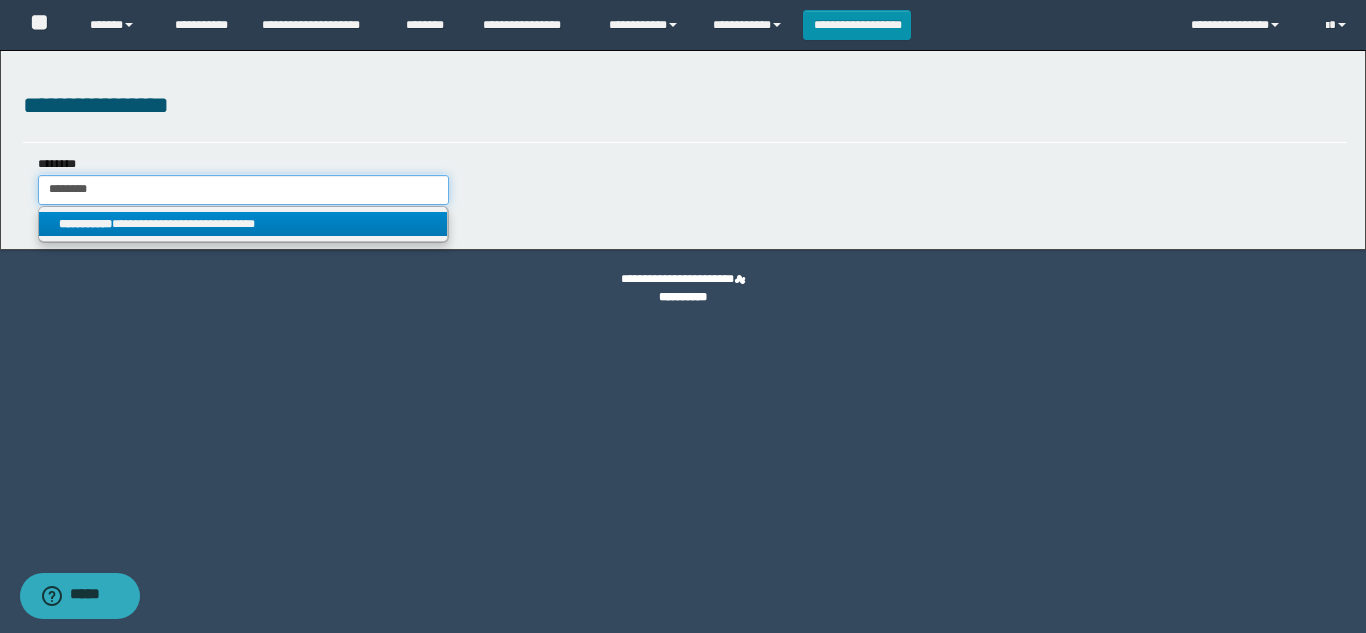 type on "********" 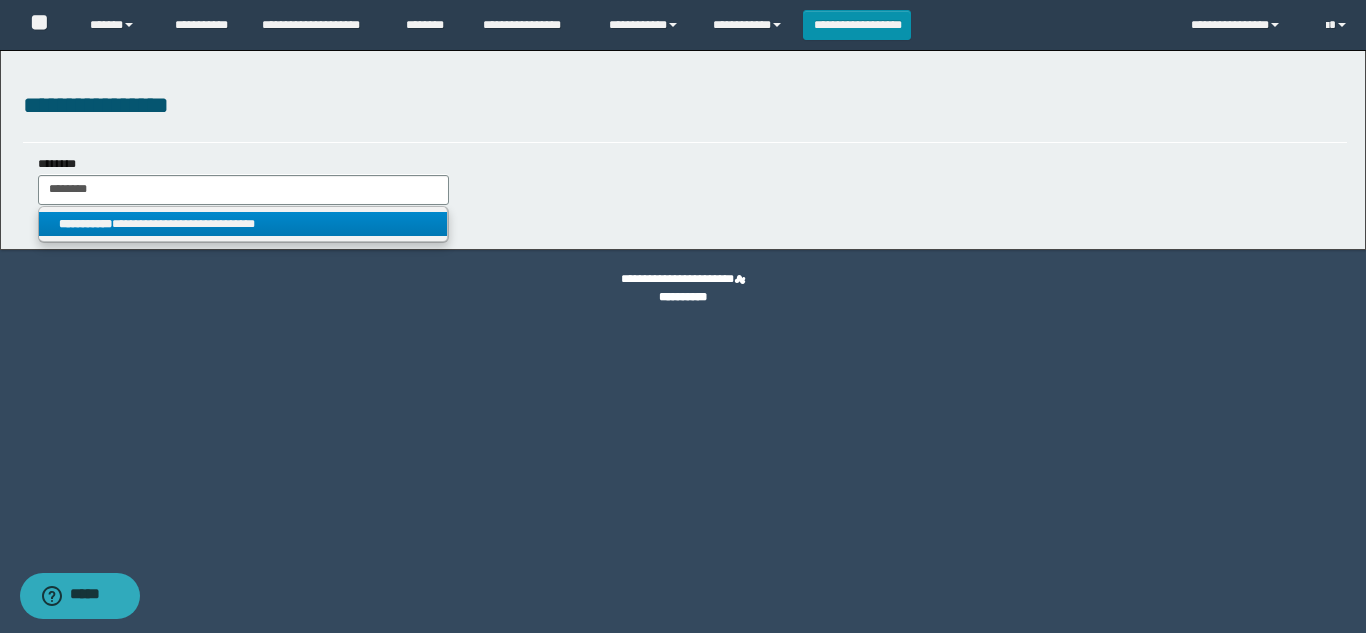 click on "**********" at bounding box center [243, 224] 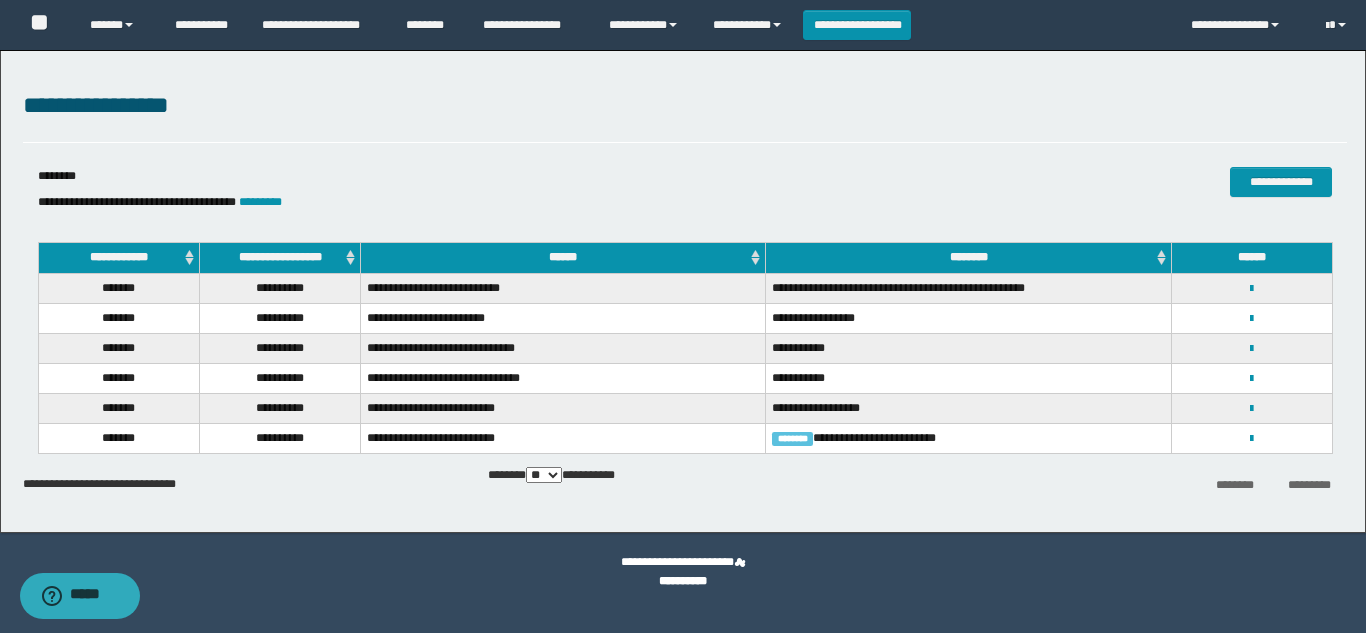 click on "**********" at bounding box center [1252, 288] 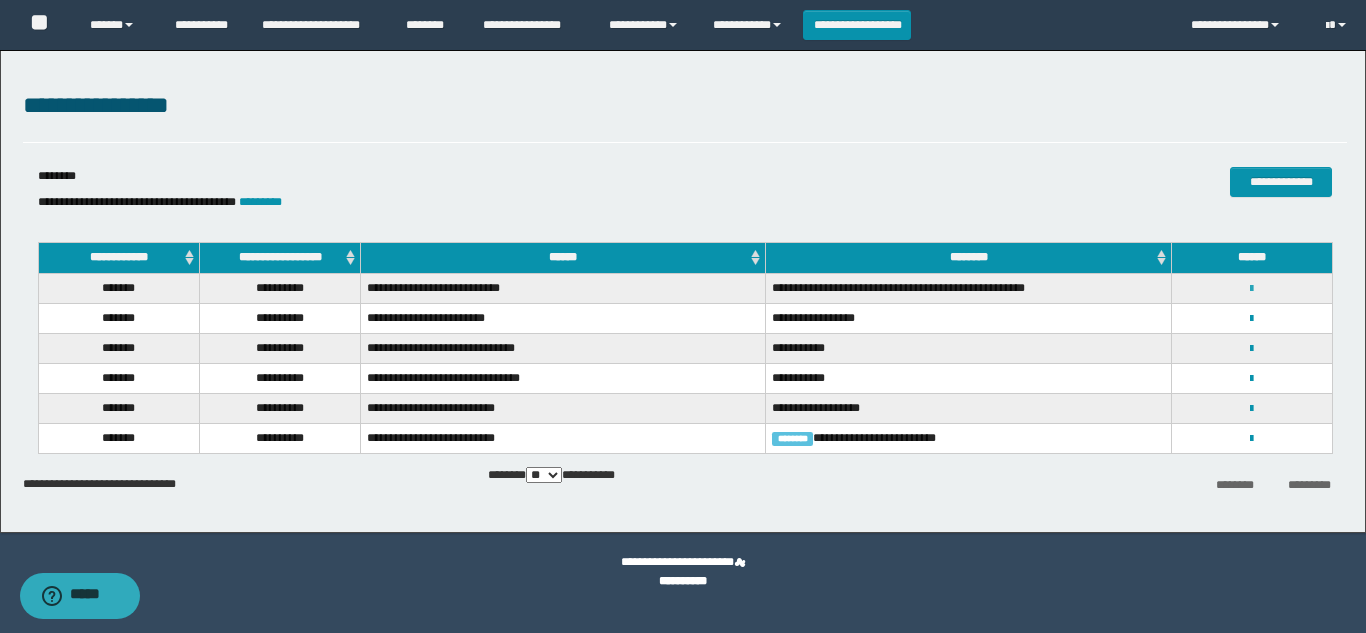 click at bounding box center [1251, 289] 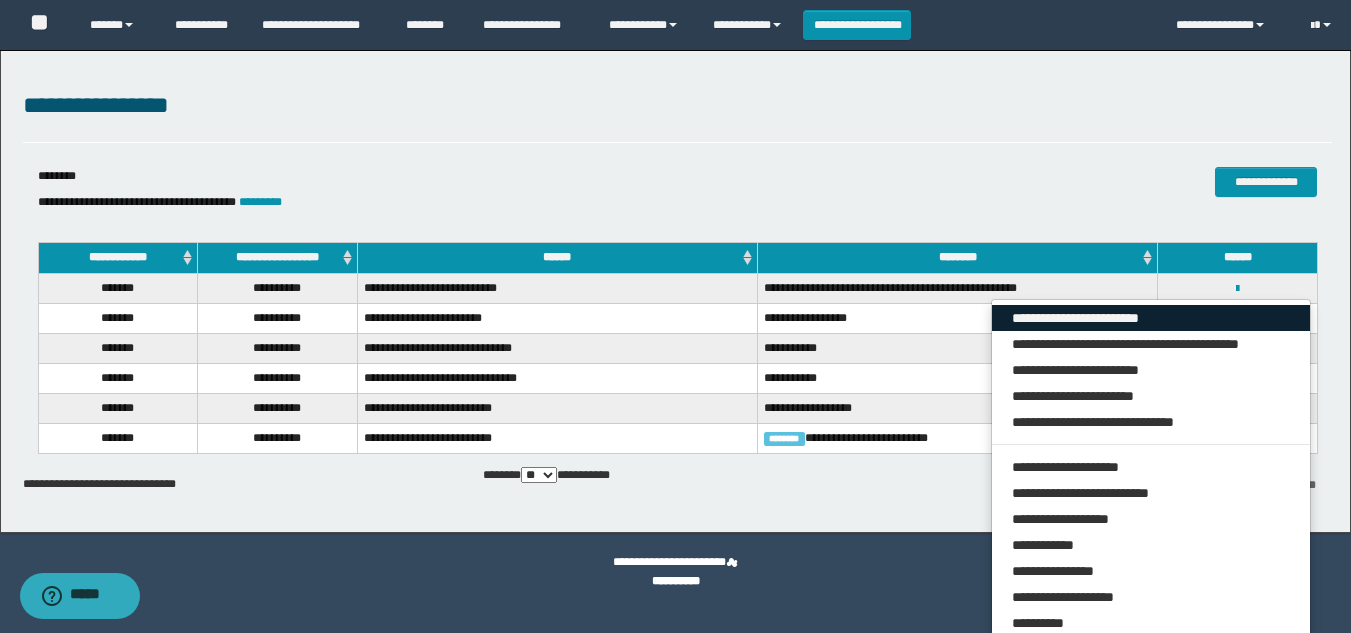 click on "**********" at bounding box center [1151, 318] 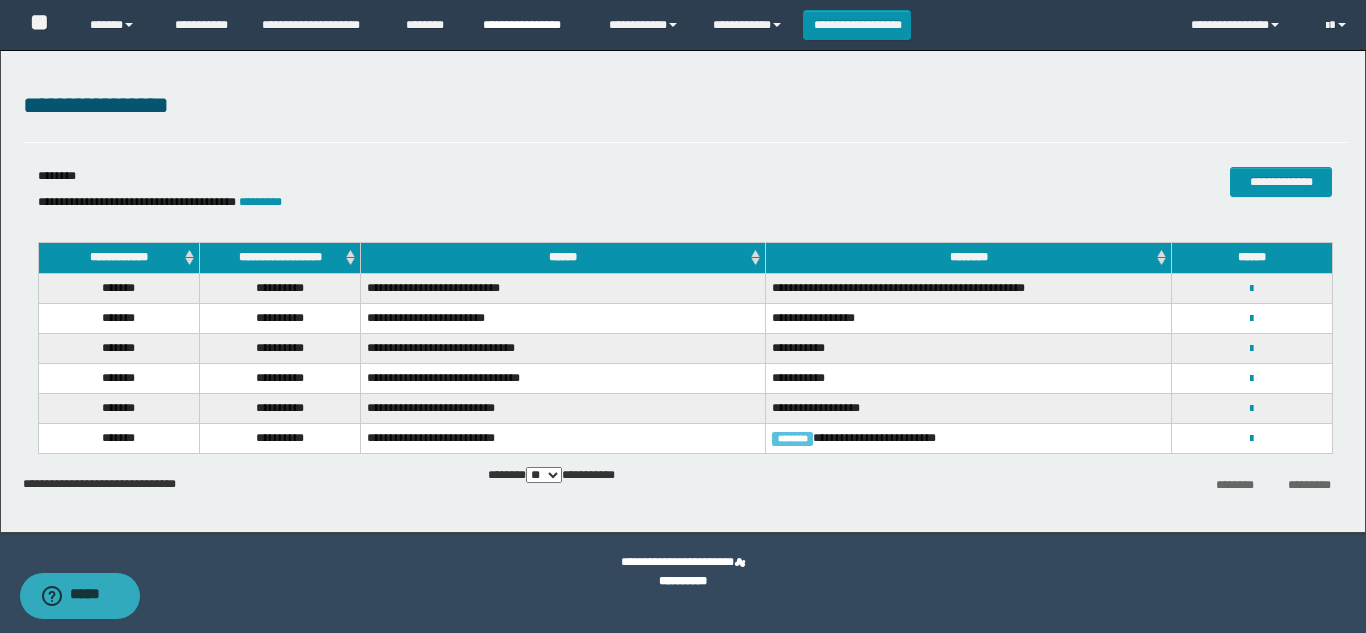 click on "**********" at bounding box center [531, 25] 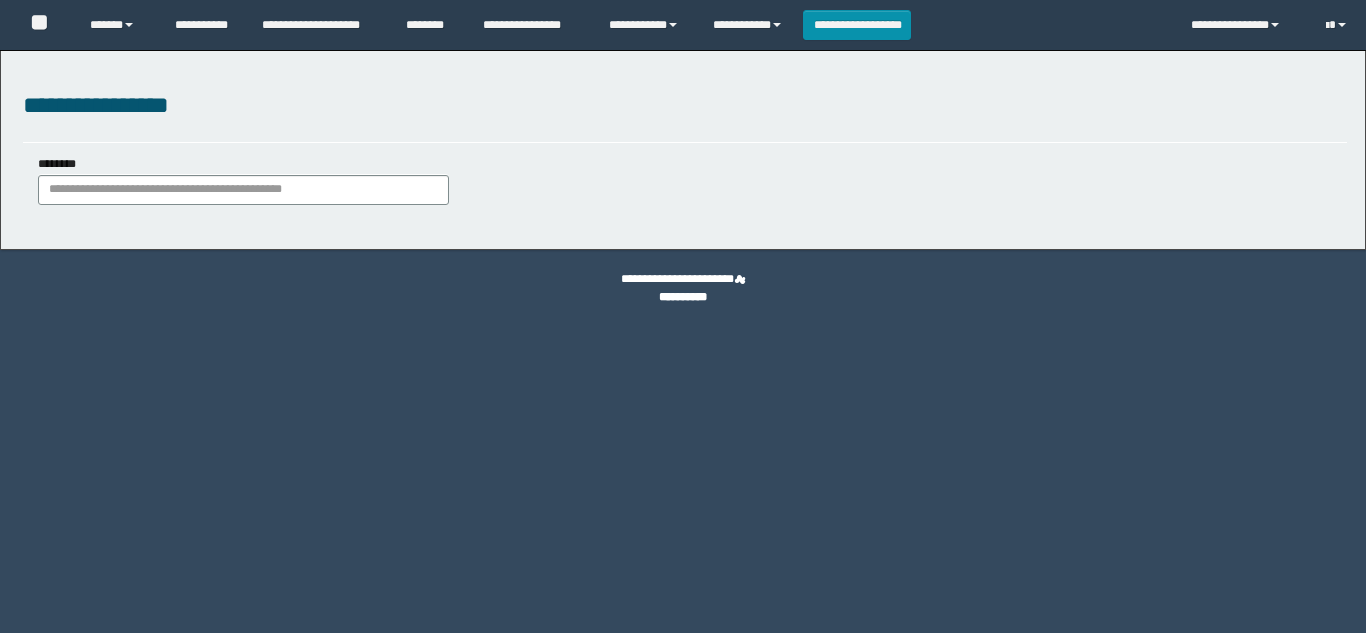scroll, scrollTop: 0, scrollLeft: 0, axis: both 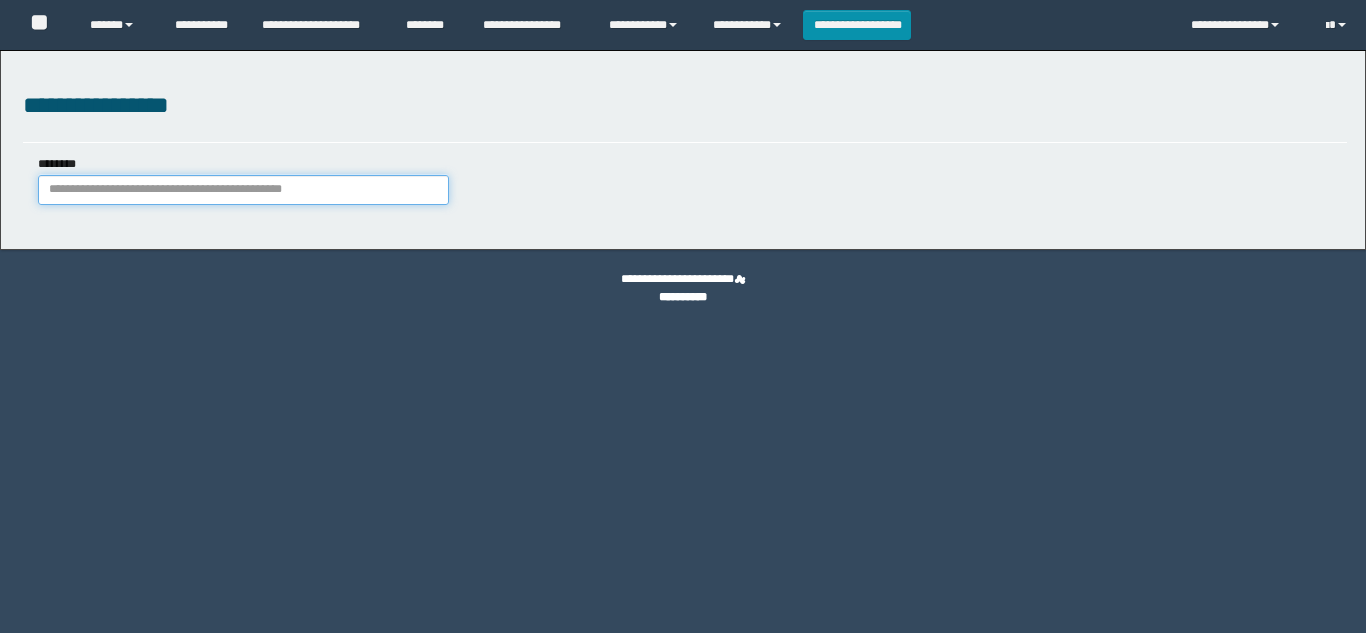 click on "********" at bounding box center (243, 190) 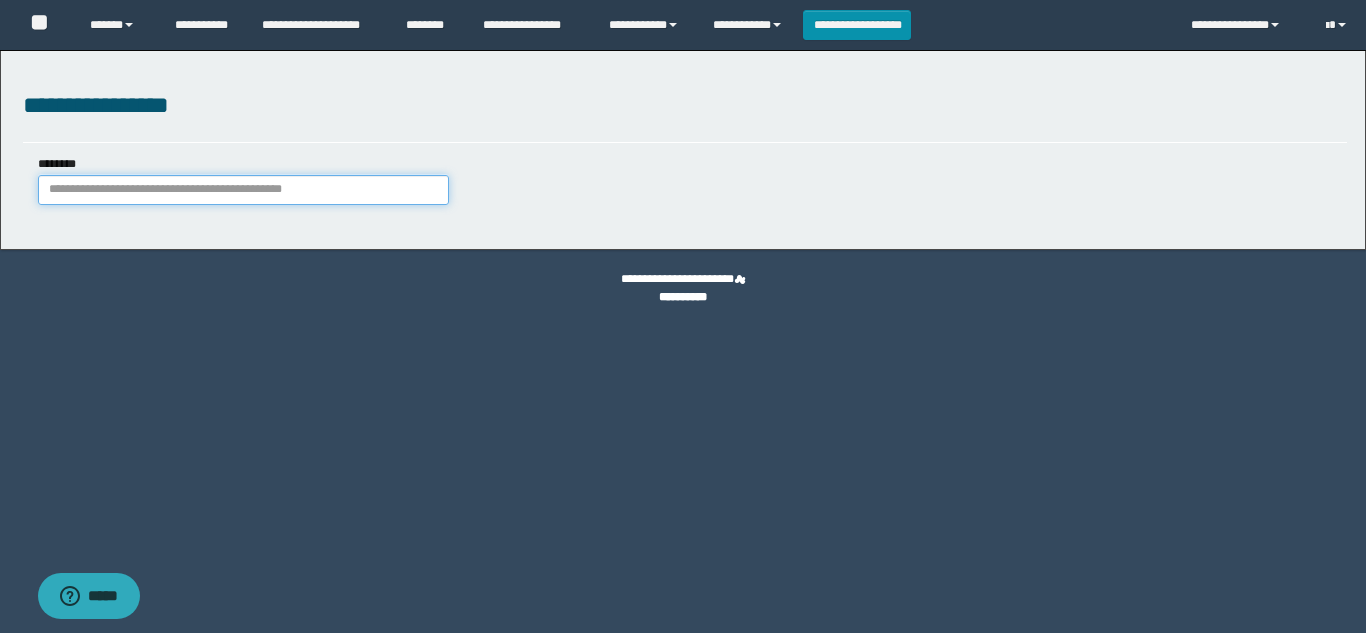 scroll, scrollTop: 0, scrollLeft: 0, axis: both 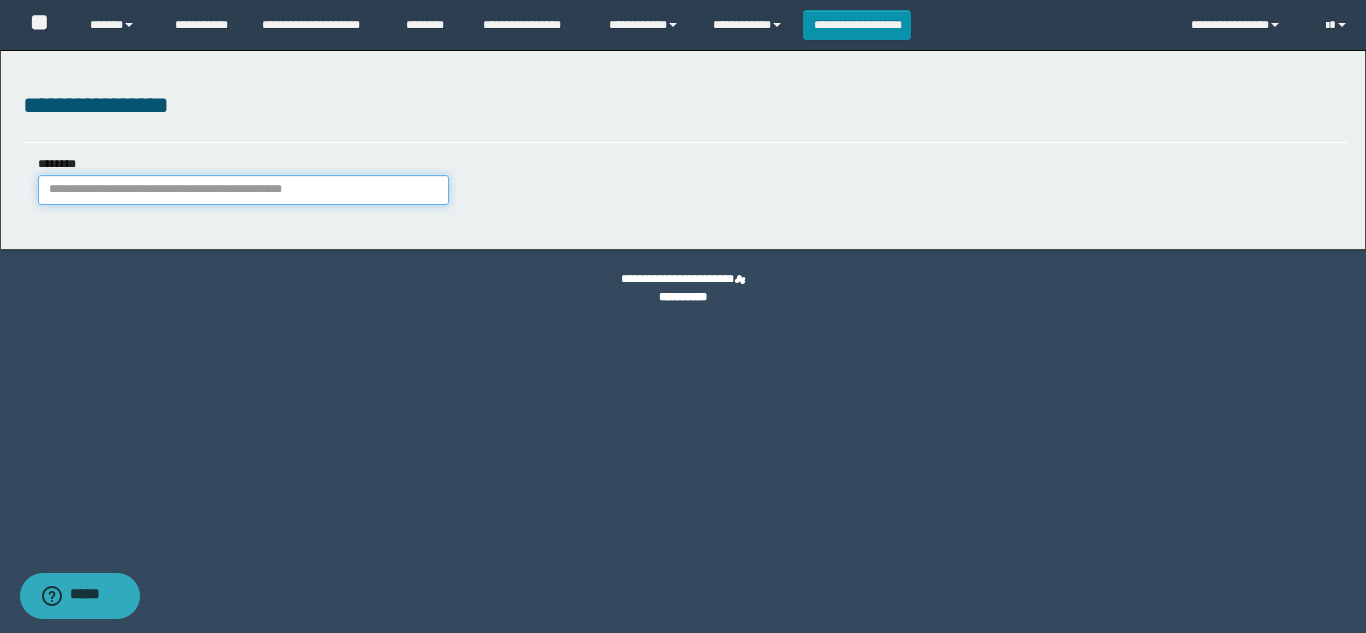 paste on "**********" 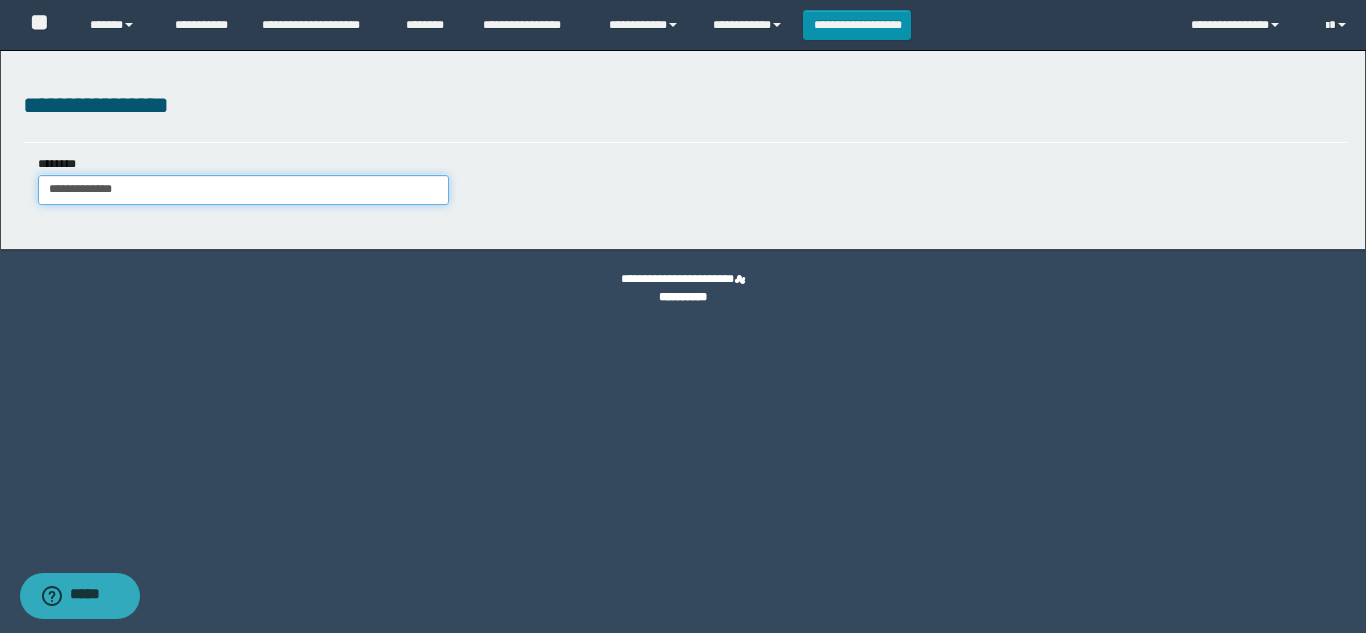 click on "**********" at bounding box center [243, 190] 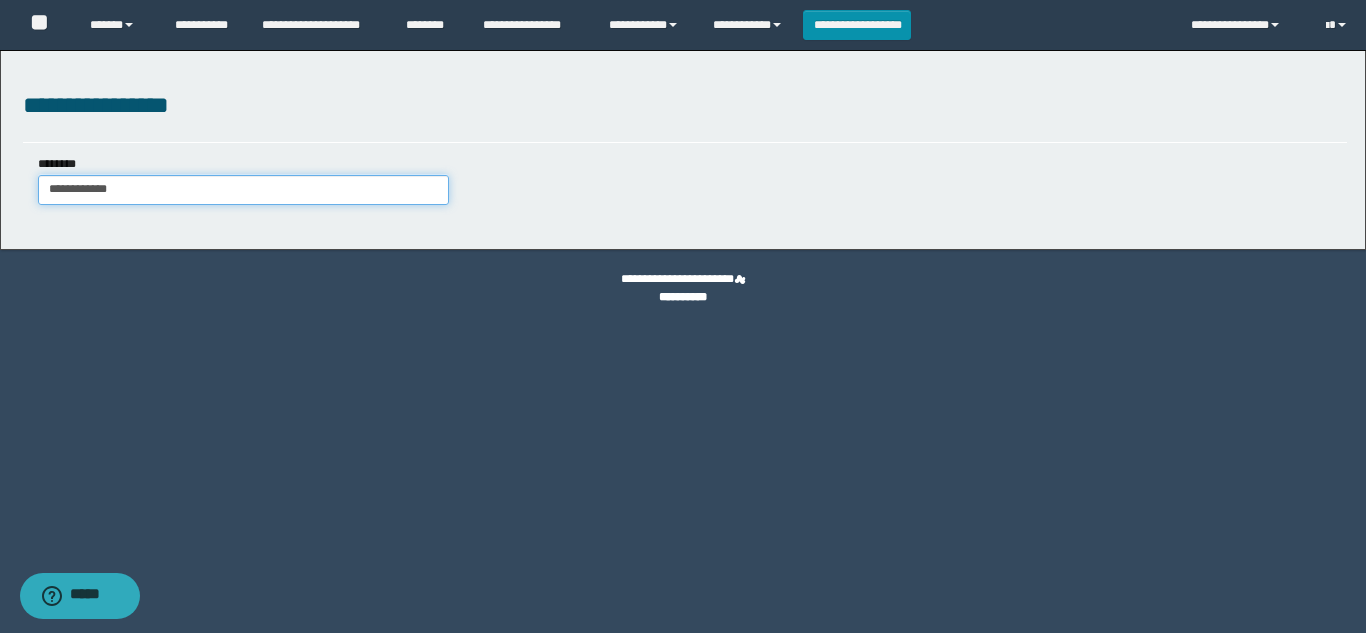 click on "**********" at bounding box center (243, 190) 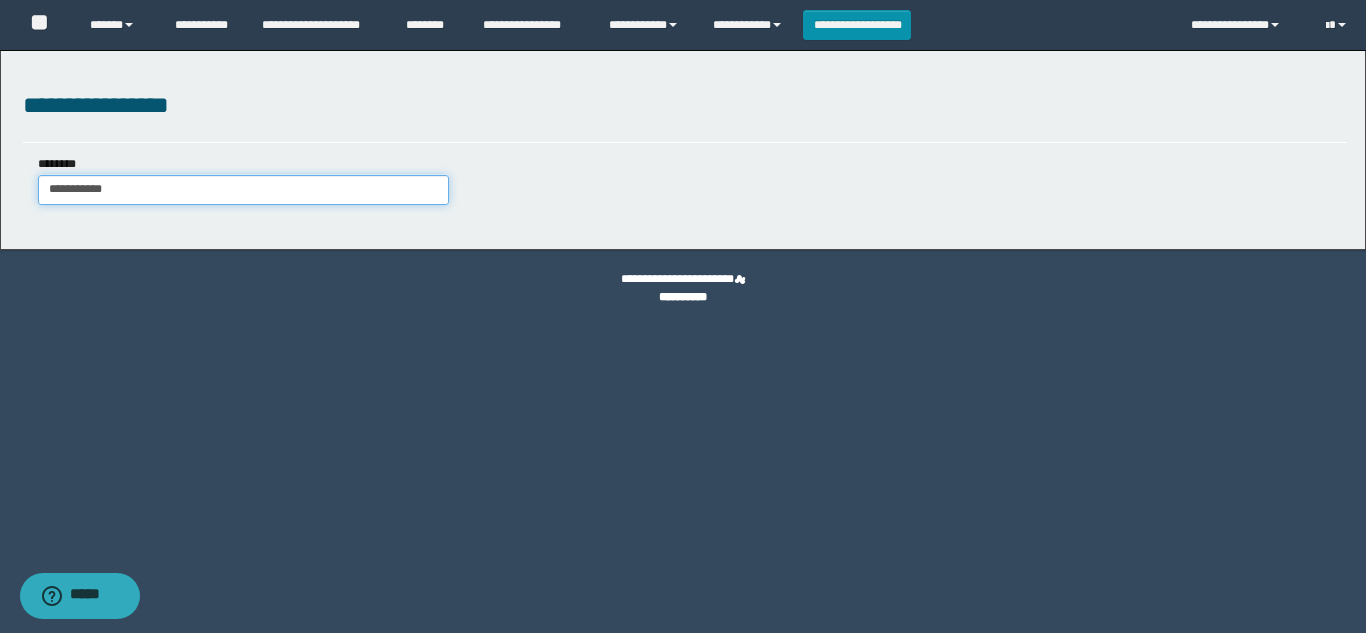 click on "**********" at bounding box center (243, 190) 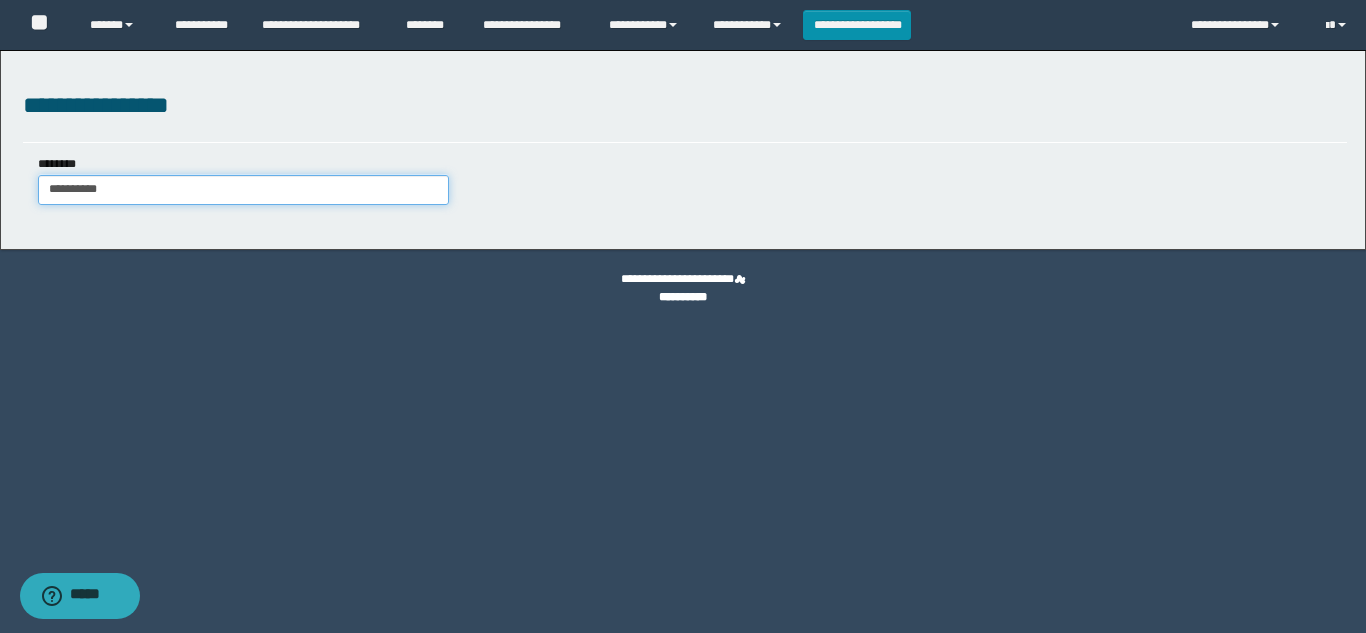 type on "**********" 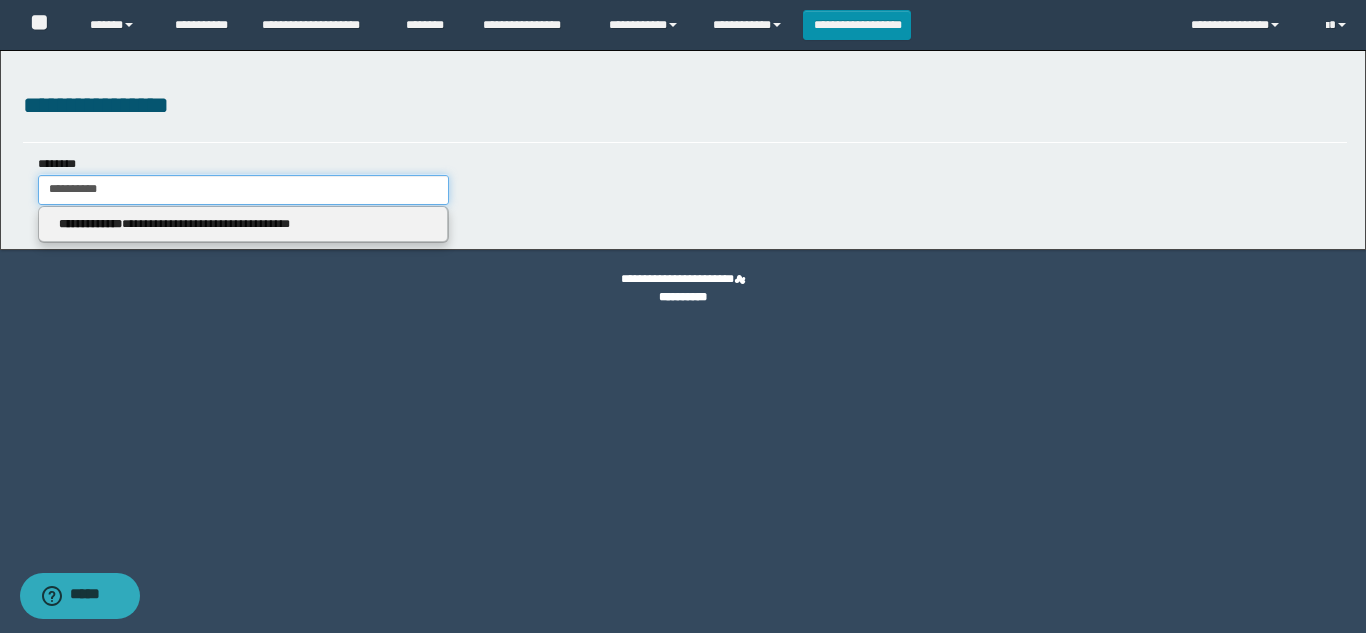 click on "**********" at bounding box center [243, 190] 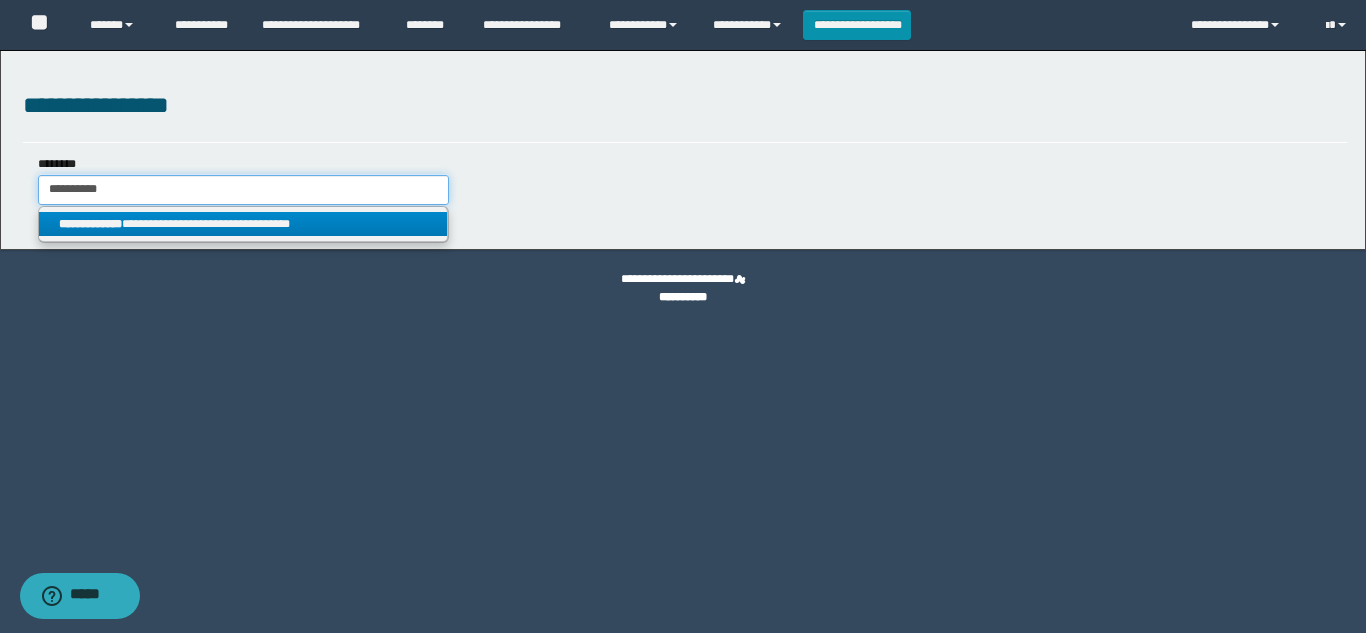 type on "**********" 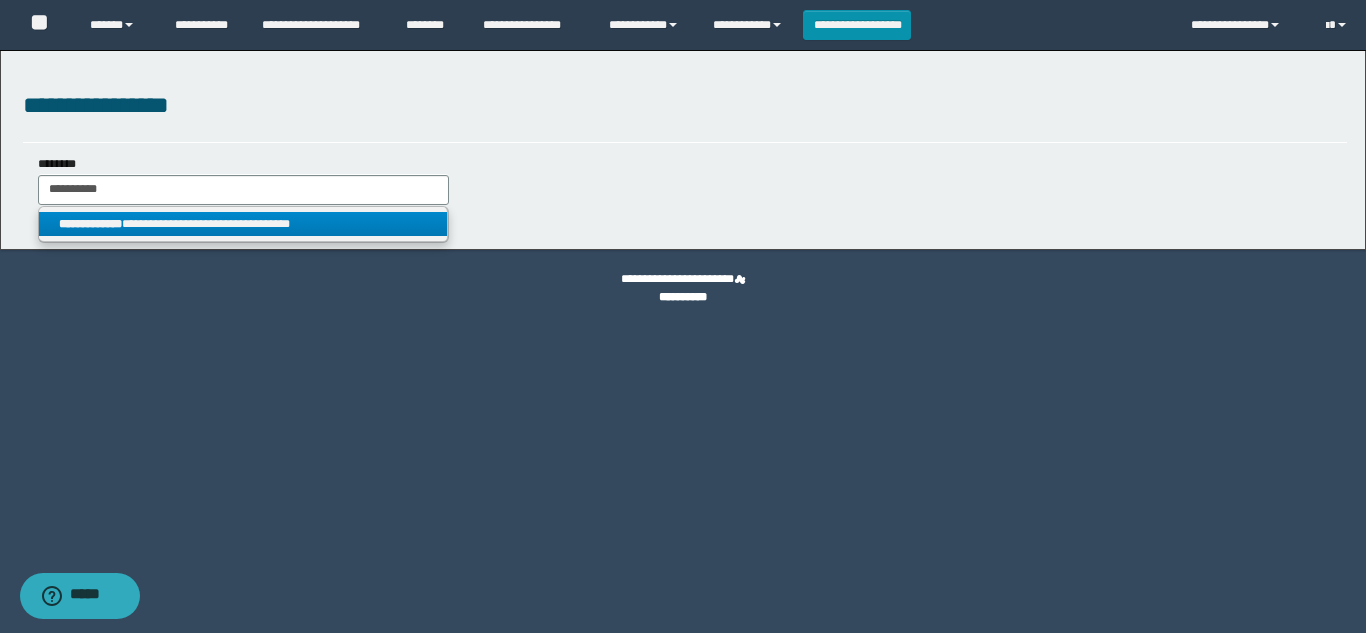 click on "**********" at bounding box center [243, 224] 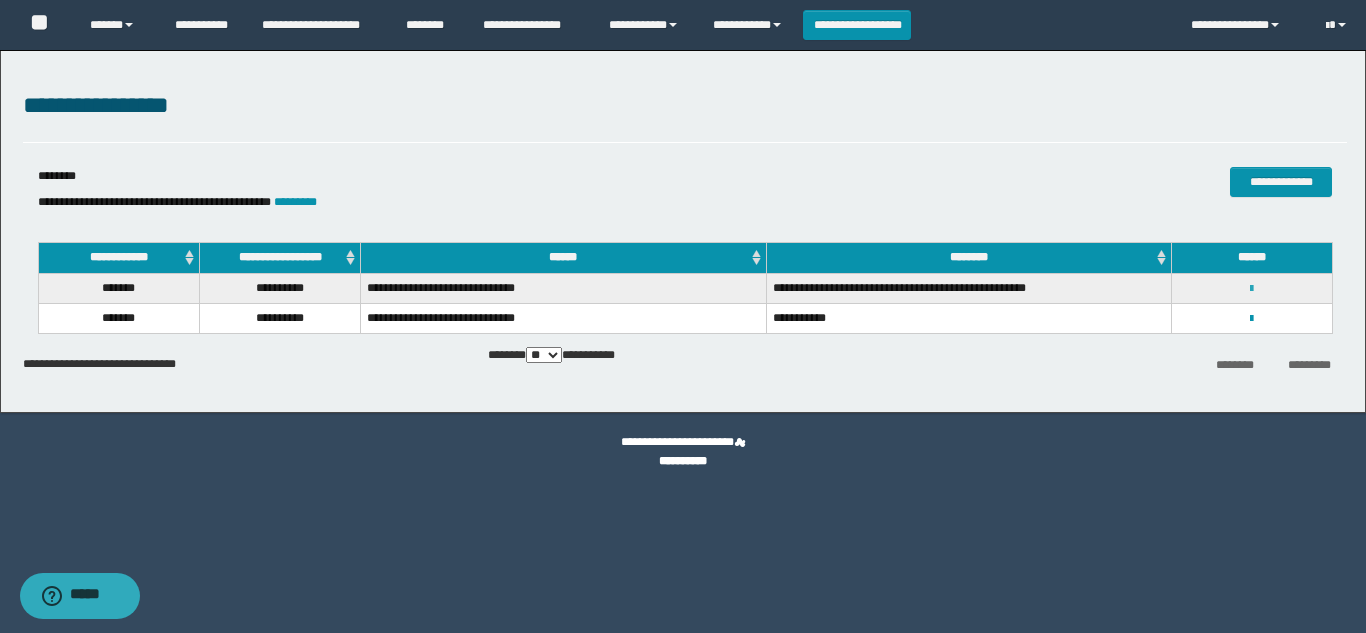 click at bounding box center (1251, 289) 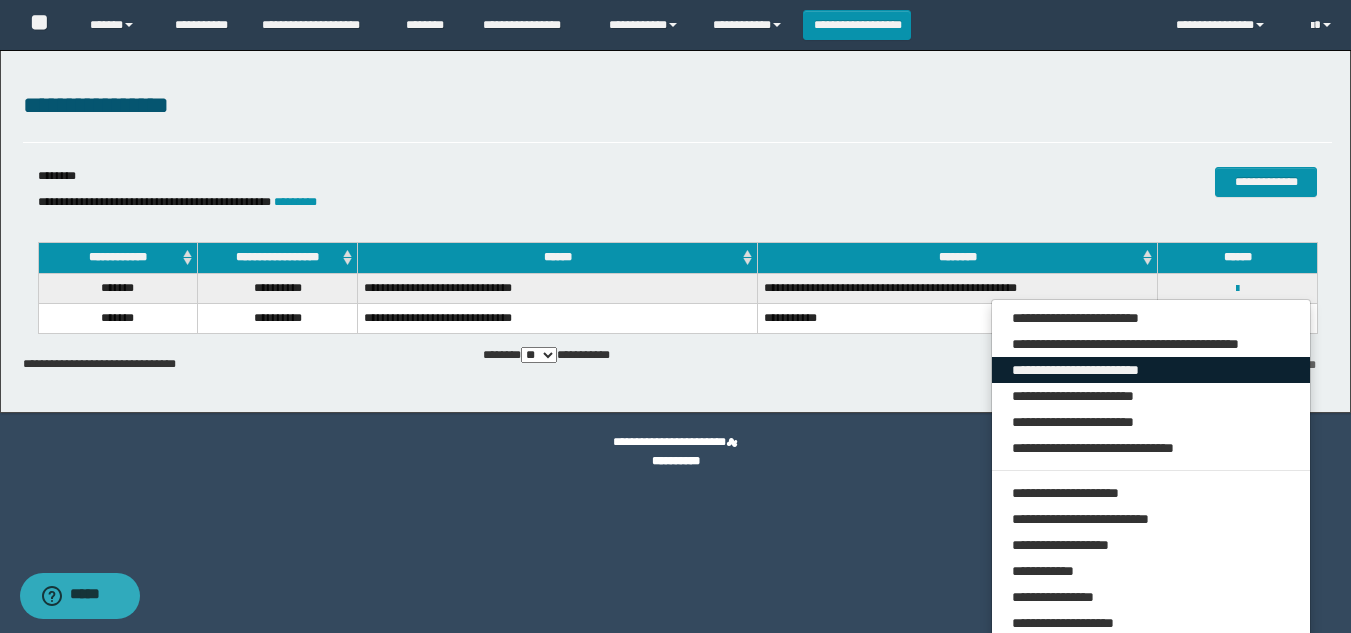 click on "**********" at bounding box center [1151, 370] 